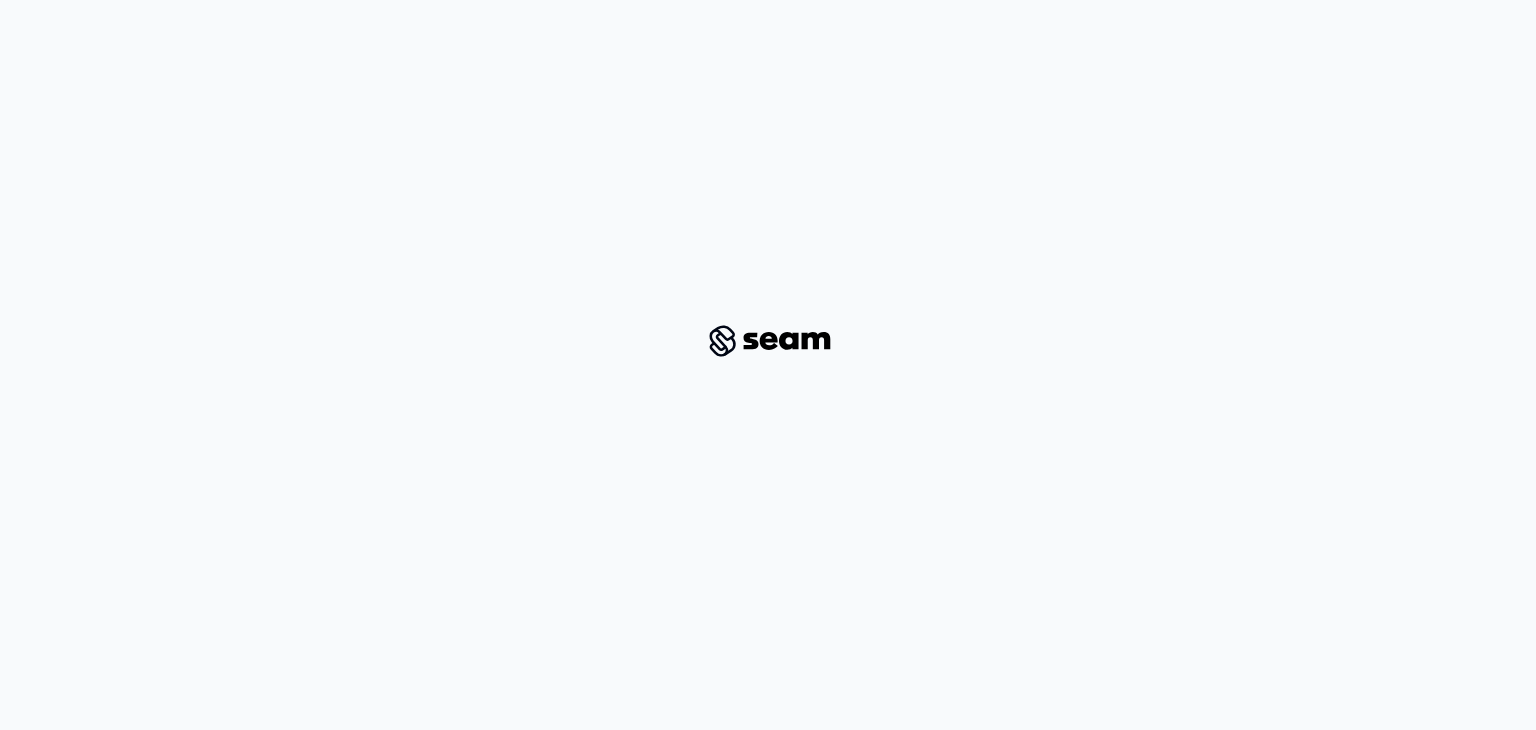 scroll, scrollTop: 0, scrollLeft: 0, axis: both 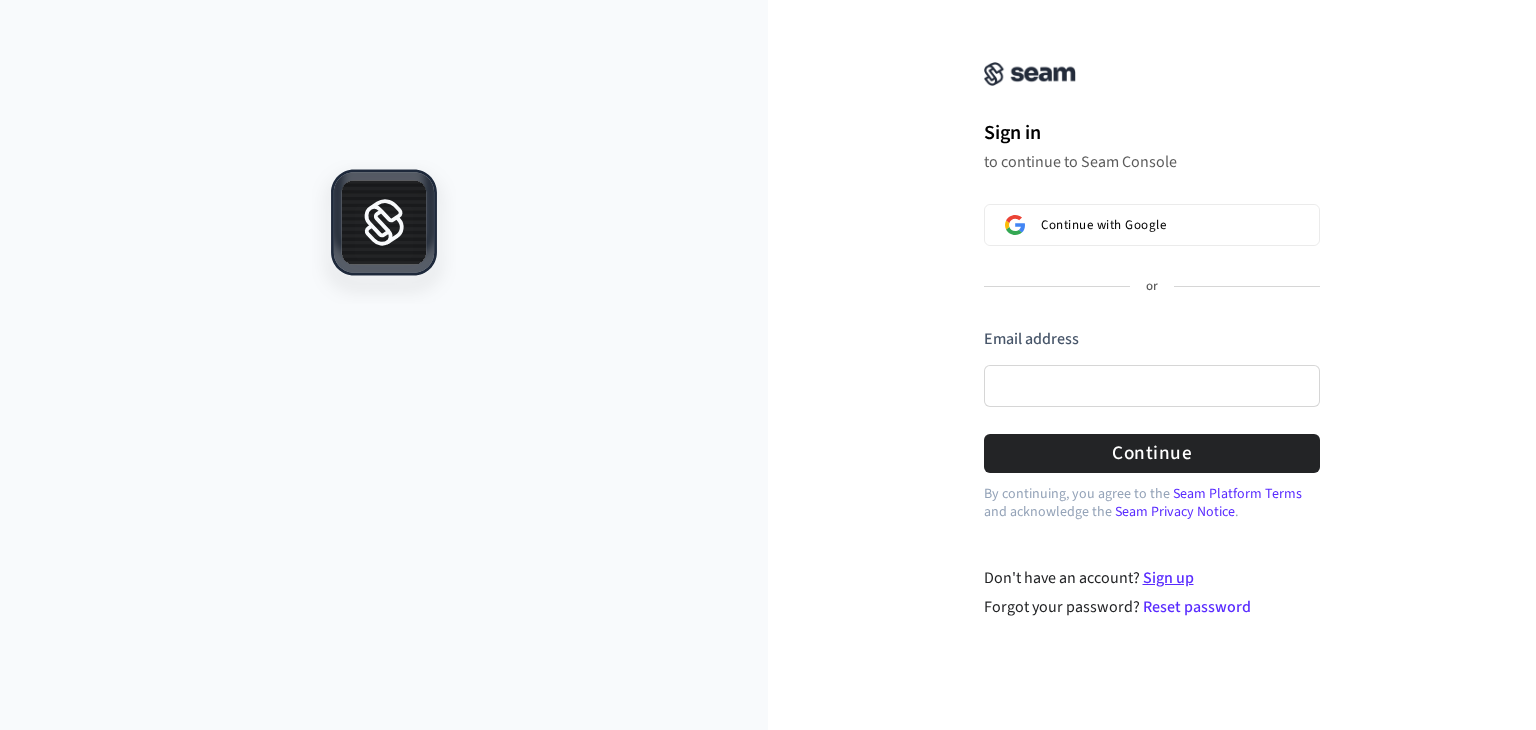 click on "Sign up" at bounding box center [1168, 578] 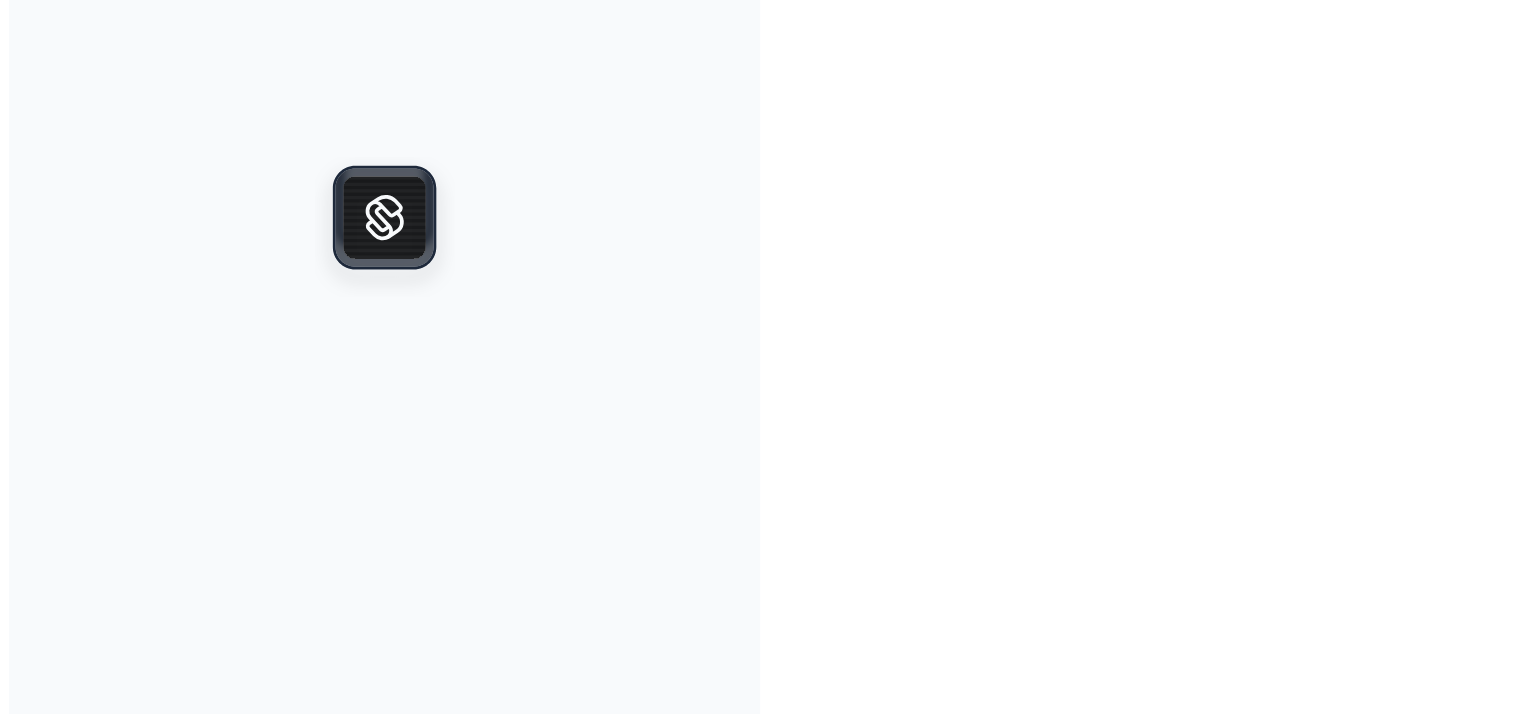 scroll, scrollTop: 0, scrollLeft: 0, axis: both 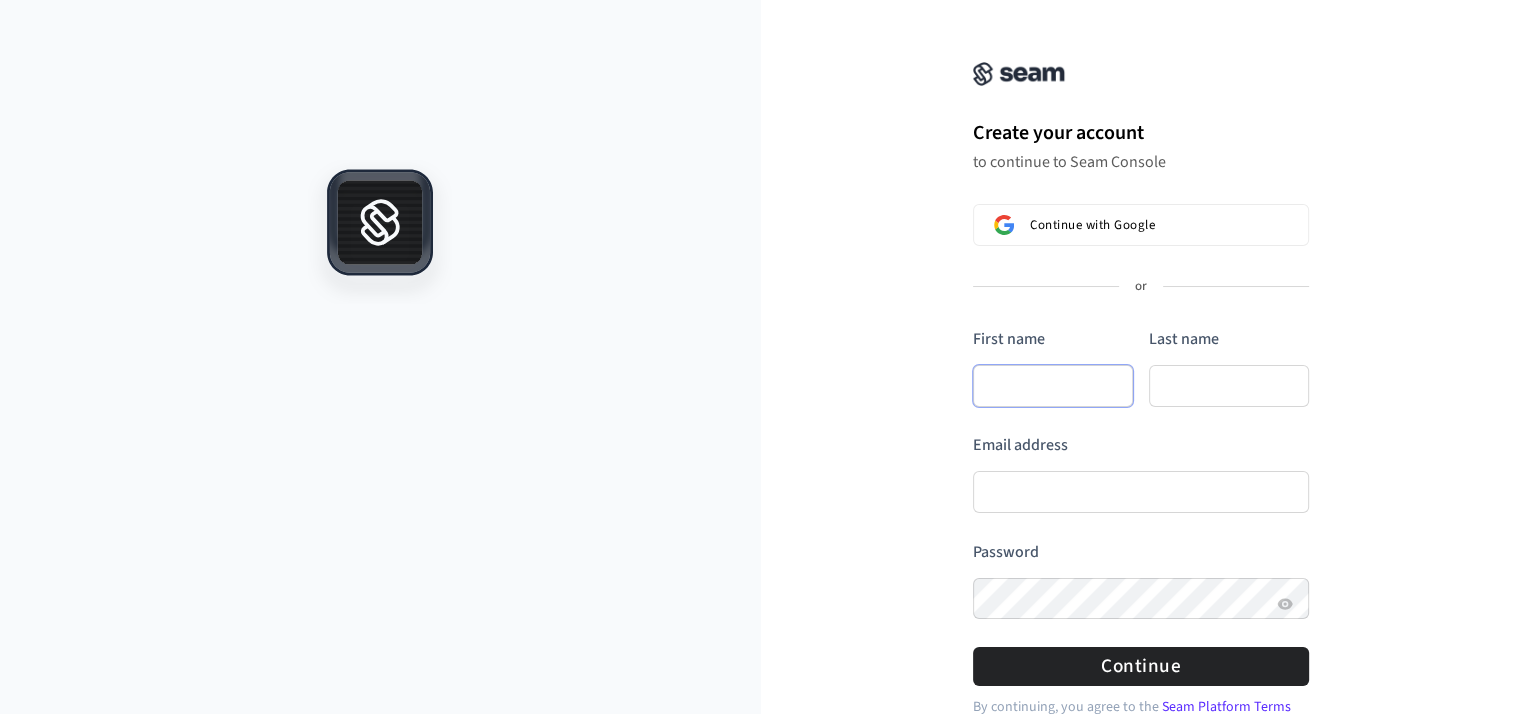 click on "First name" at bounding box center [1053, 386] 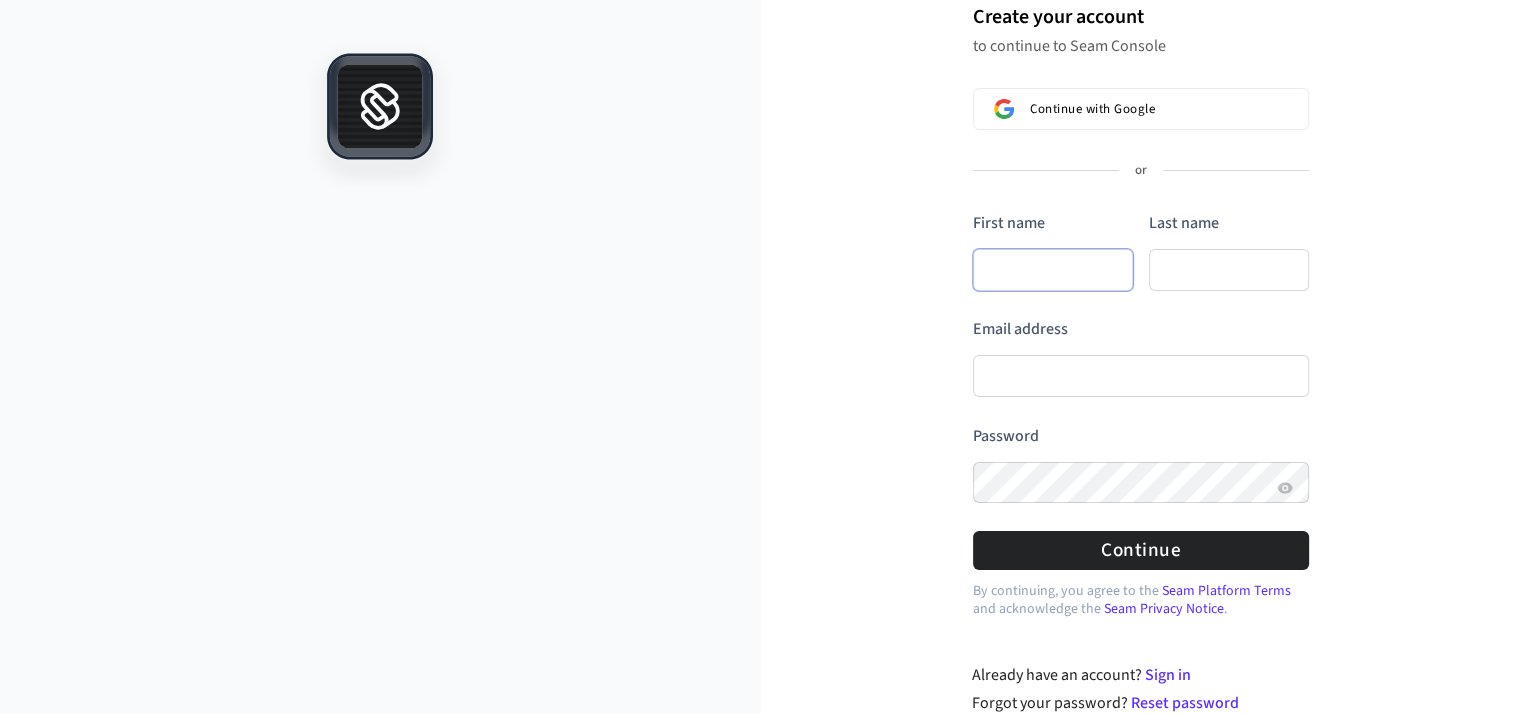 type on "*" 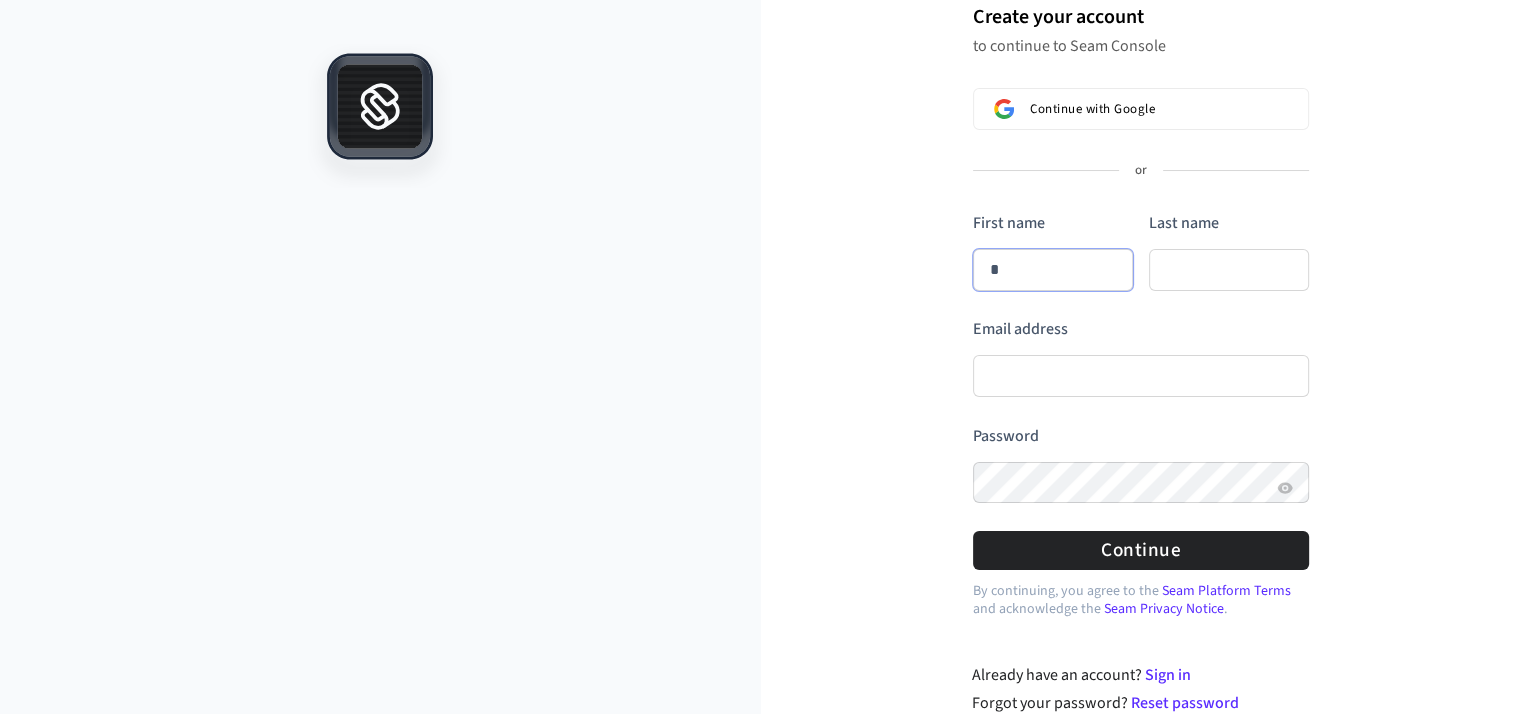 type on "**" 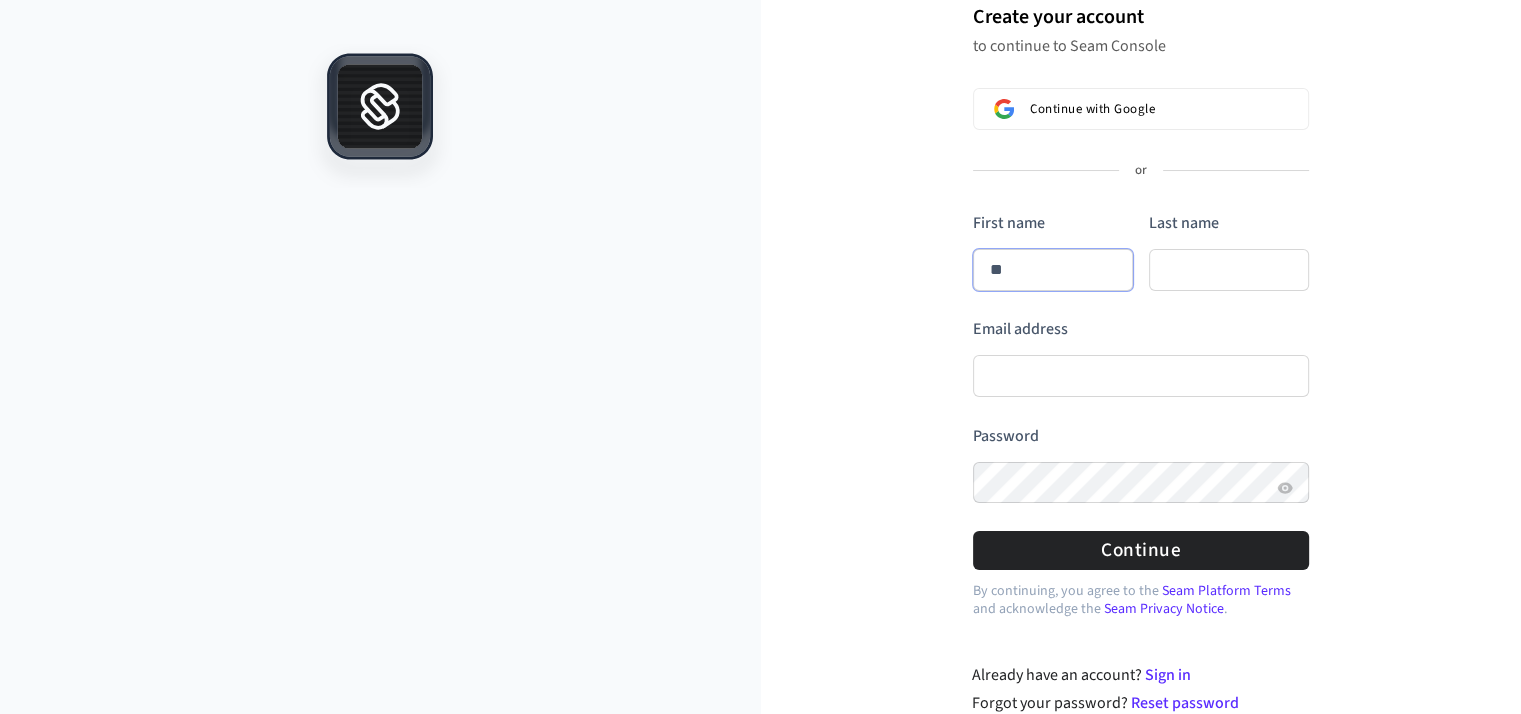 type on "***" 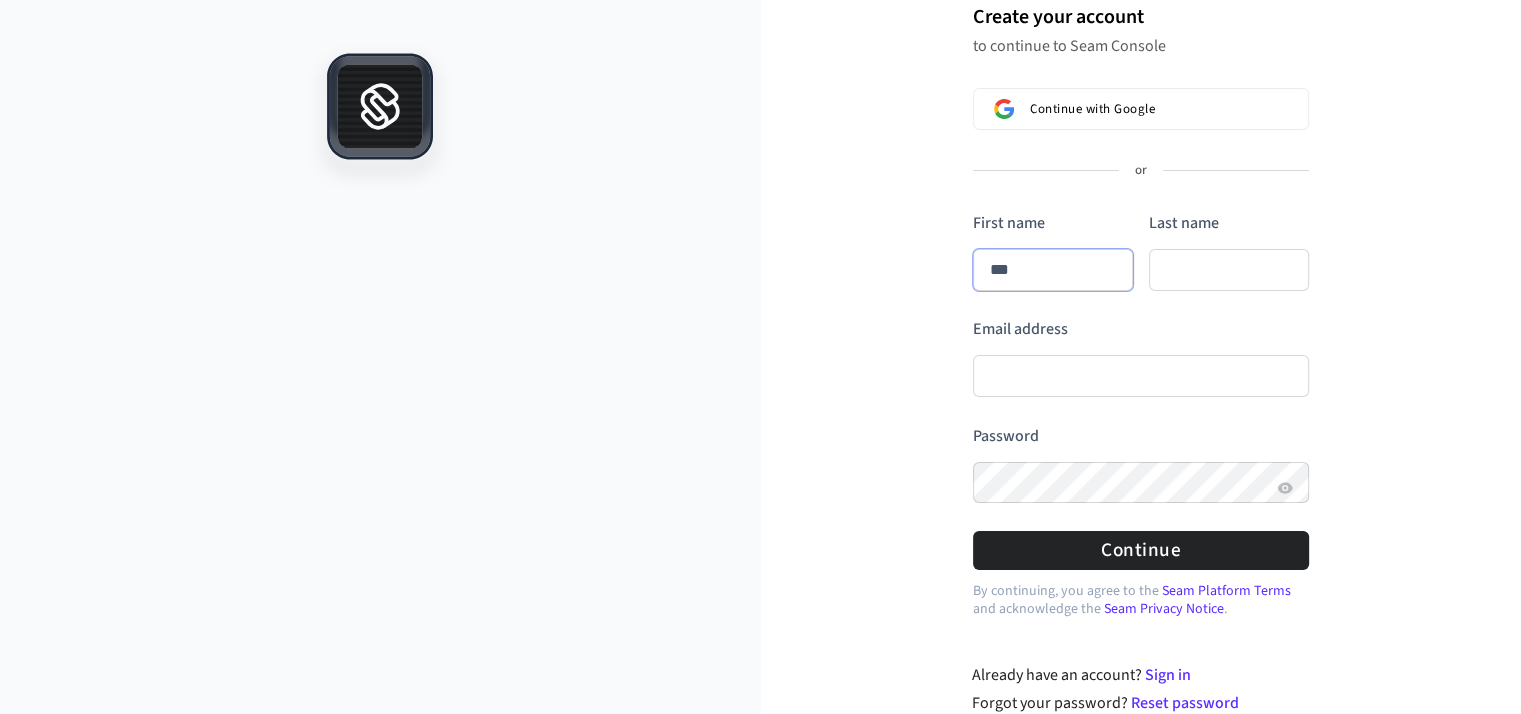 type on "****" 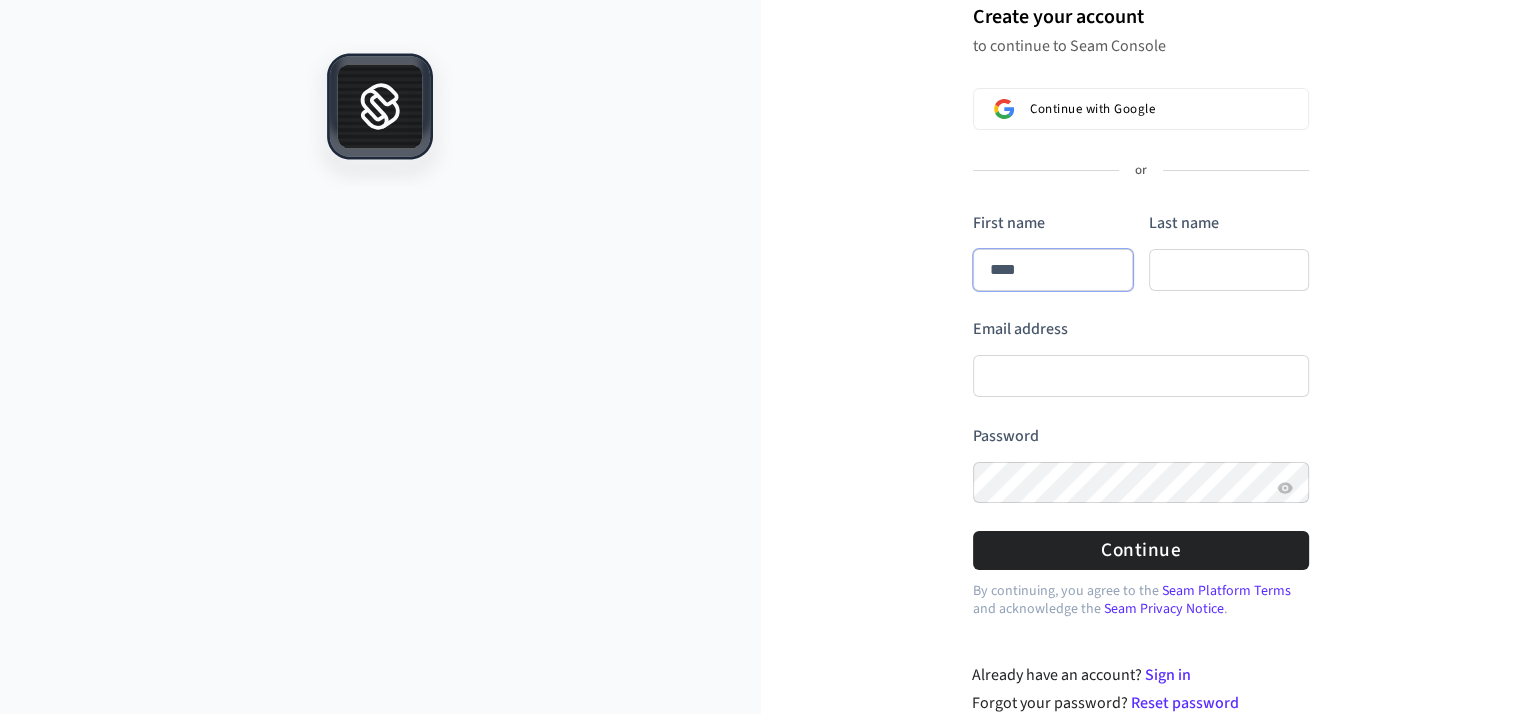 type on "*****" 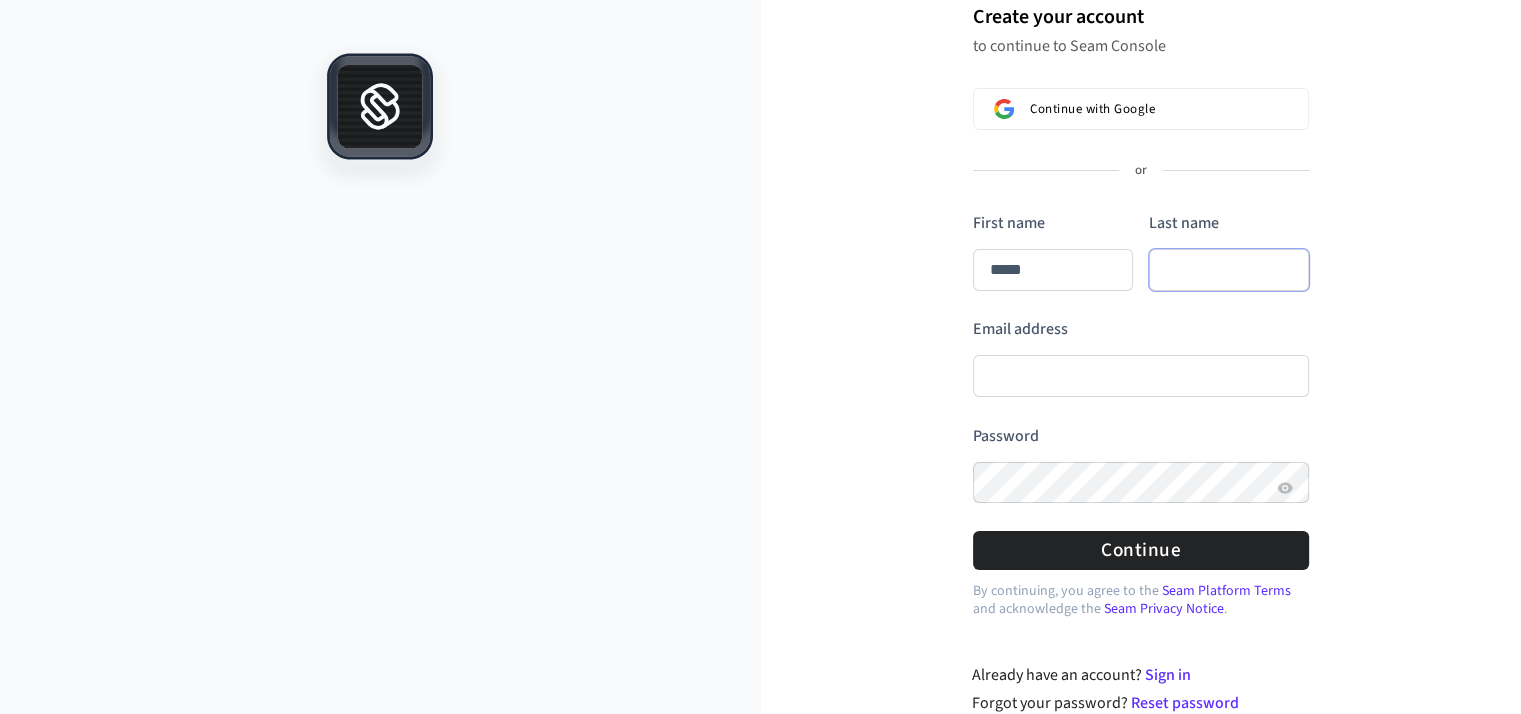 type on "*****" 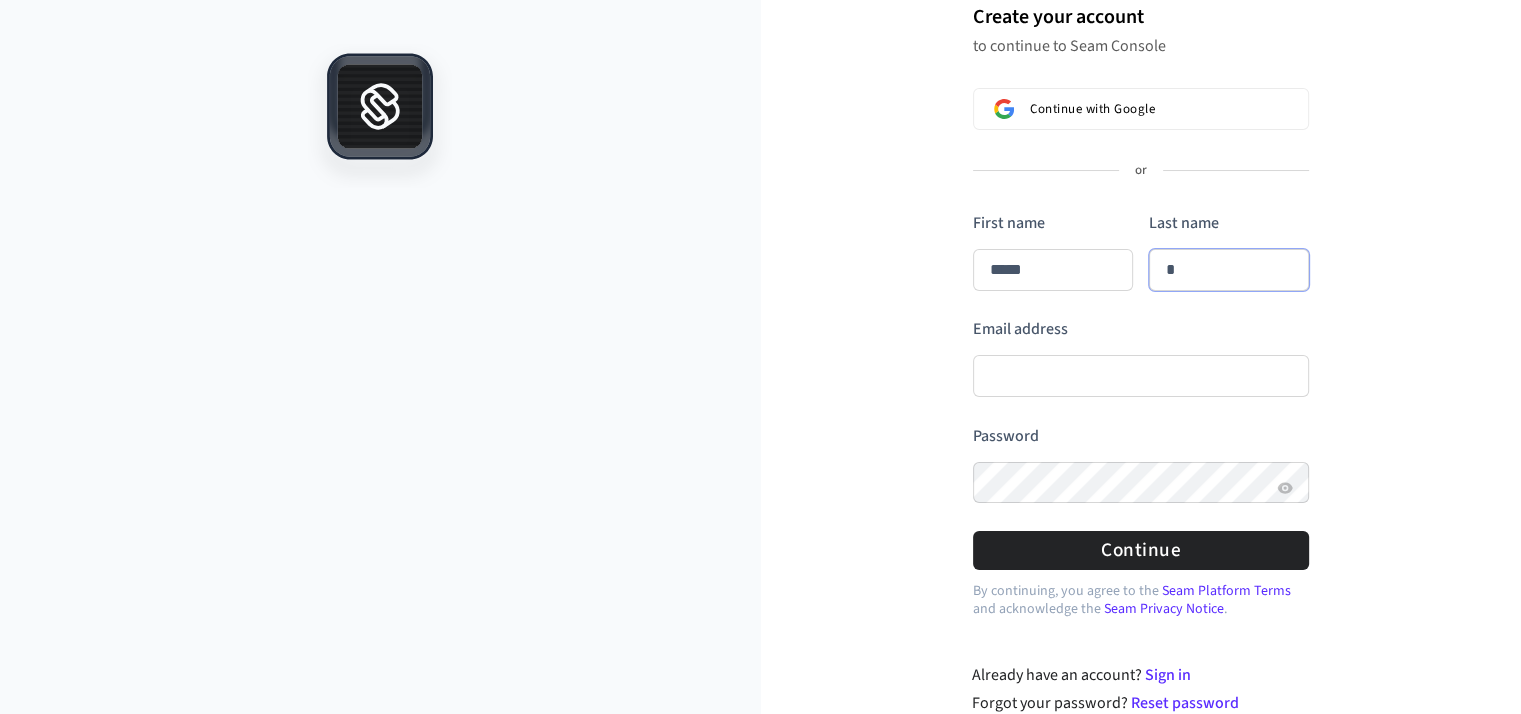 type on "*****" 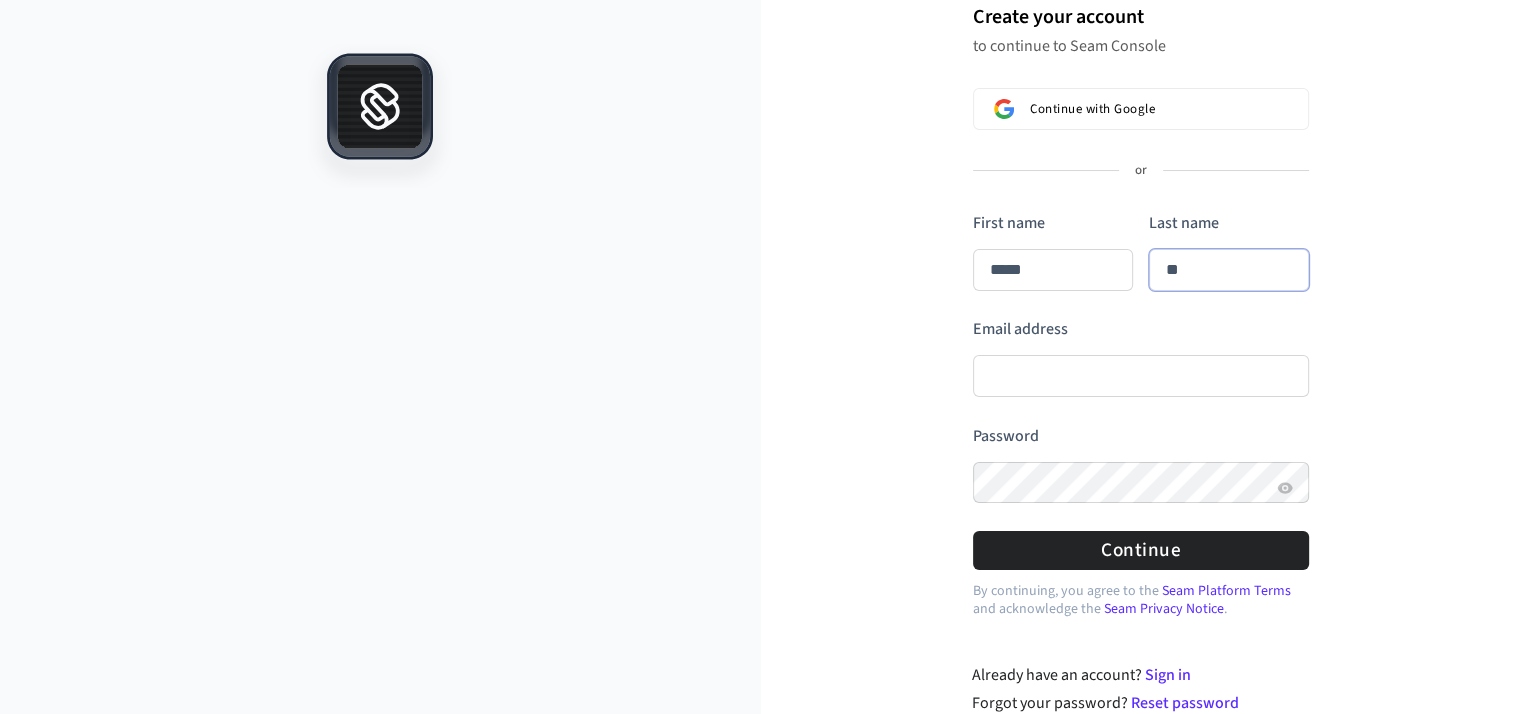 type on "*****" 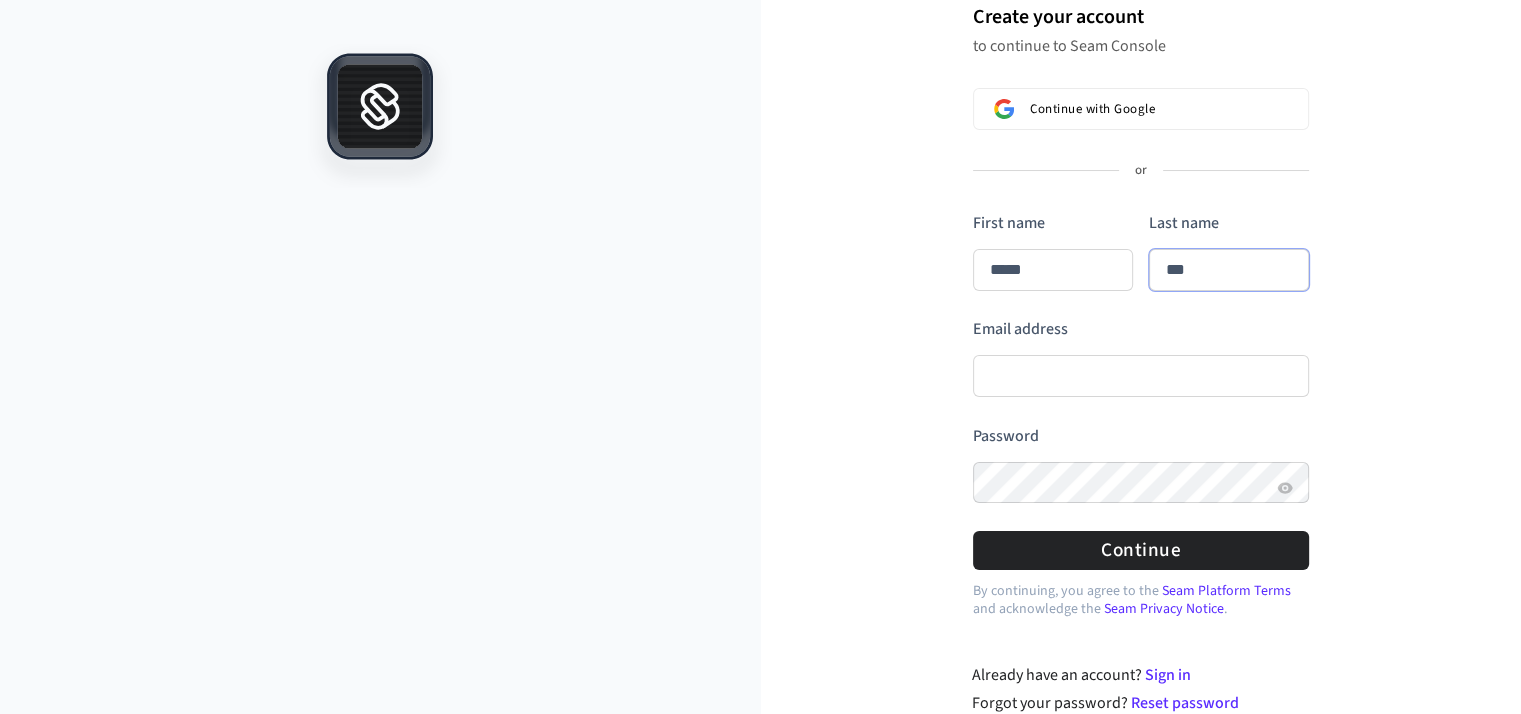 type on "*****" 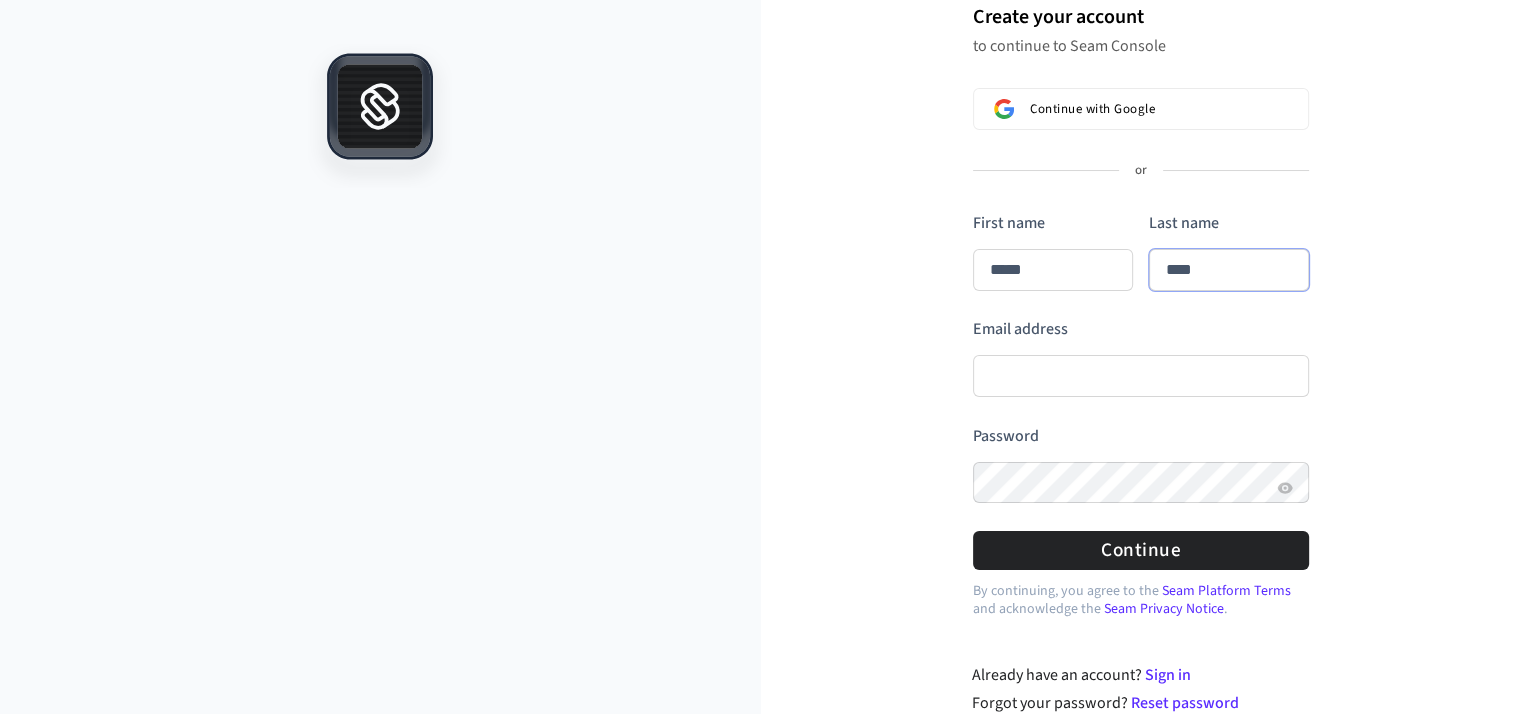 type on "*****" 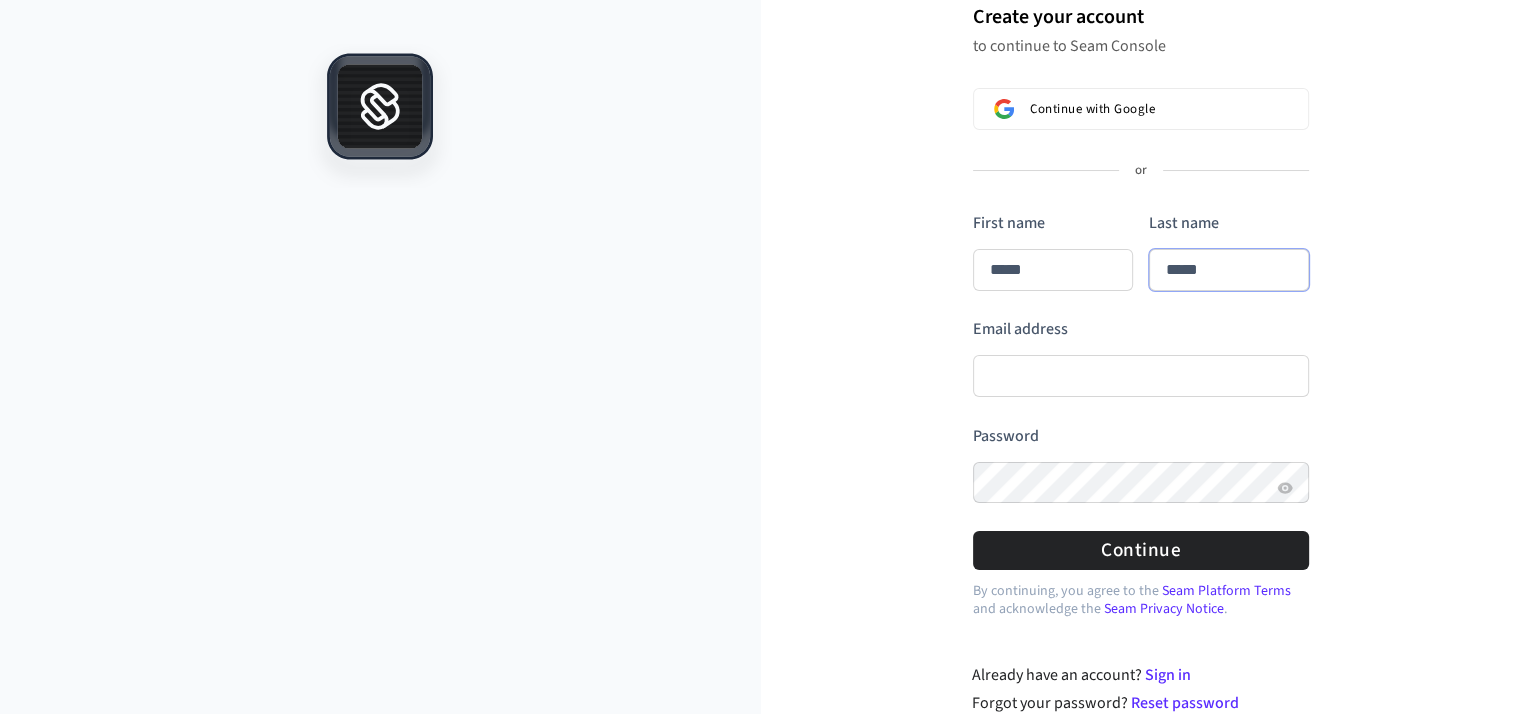 type on "*****" 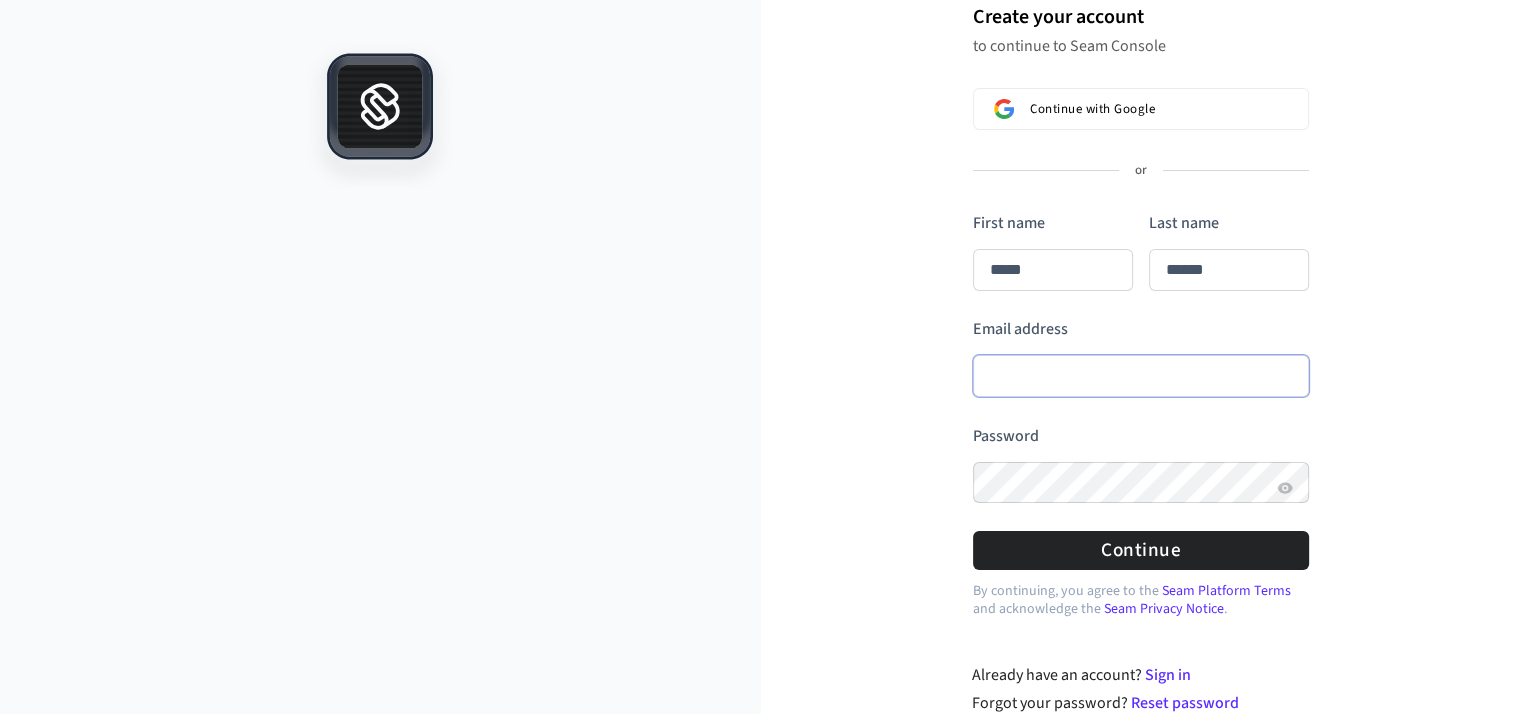 type on "******" 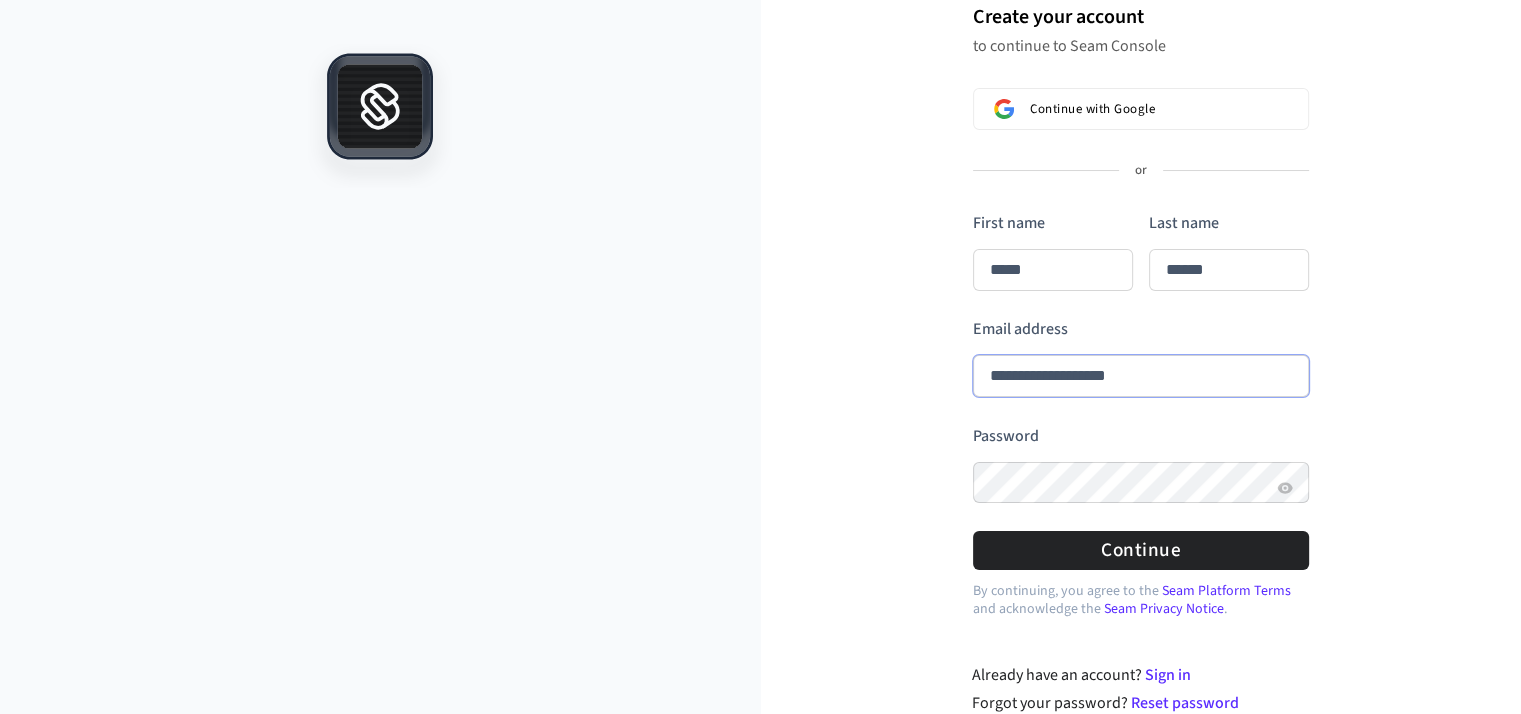 type on "*****" 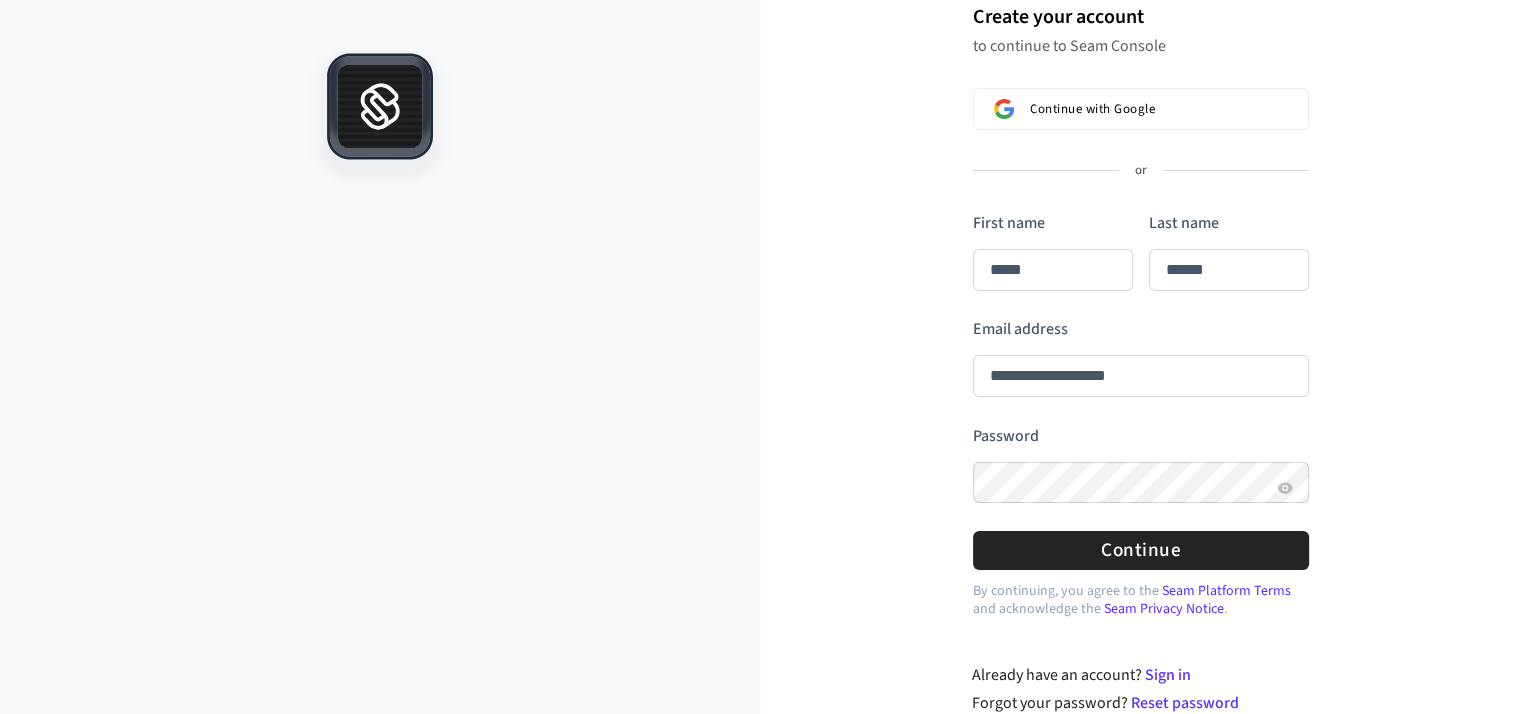 type on "**********" 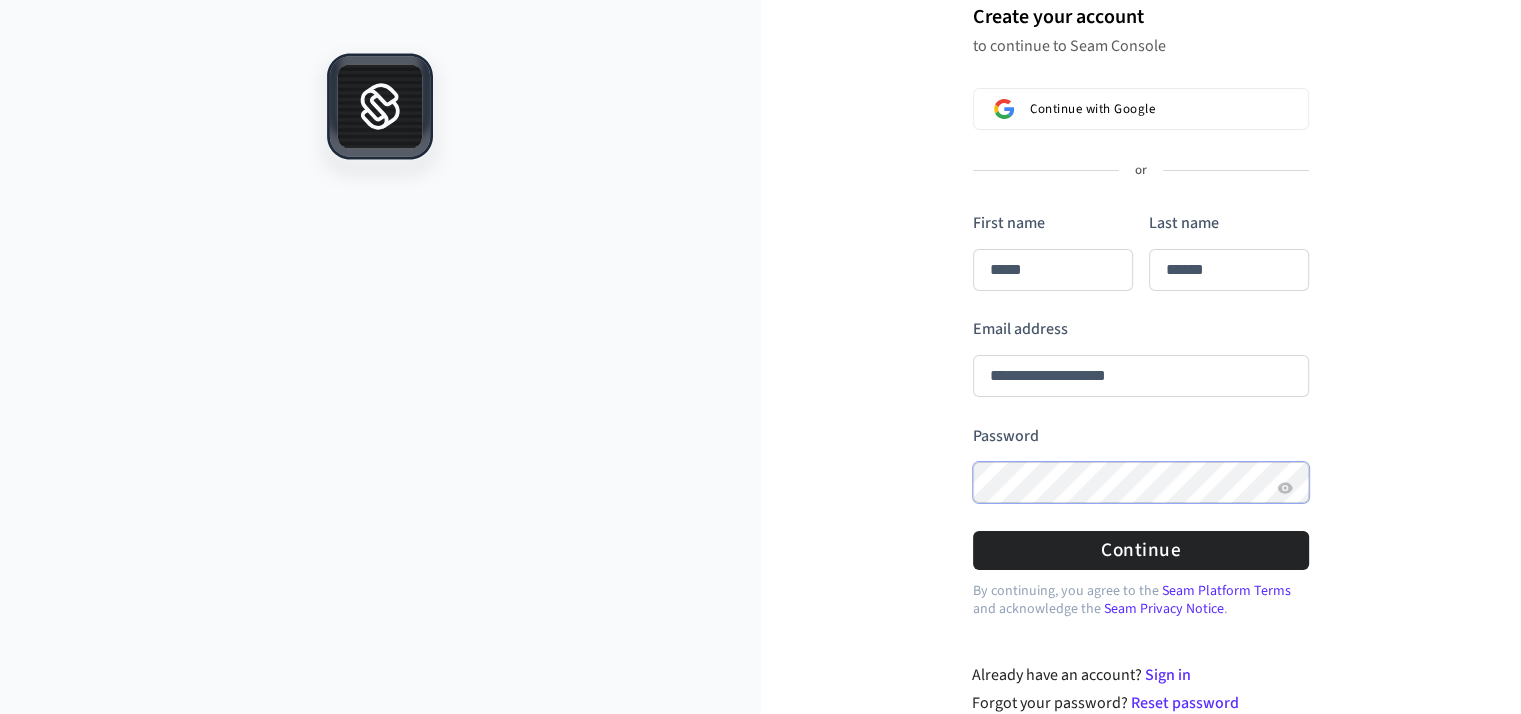 type on "*****" 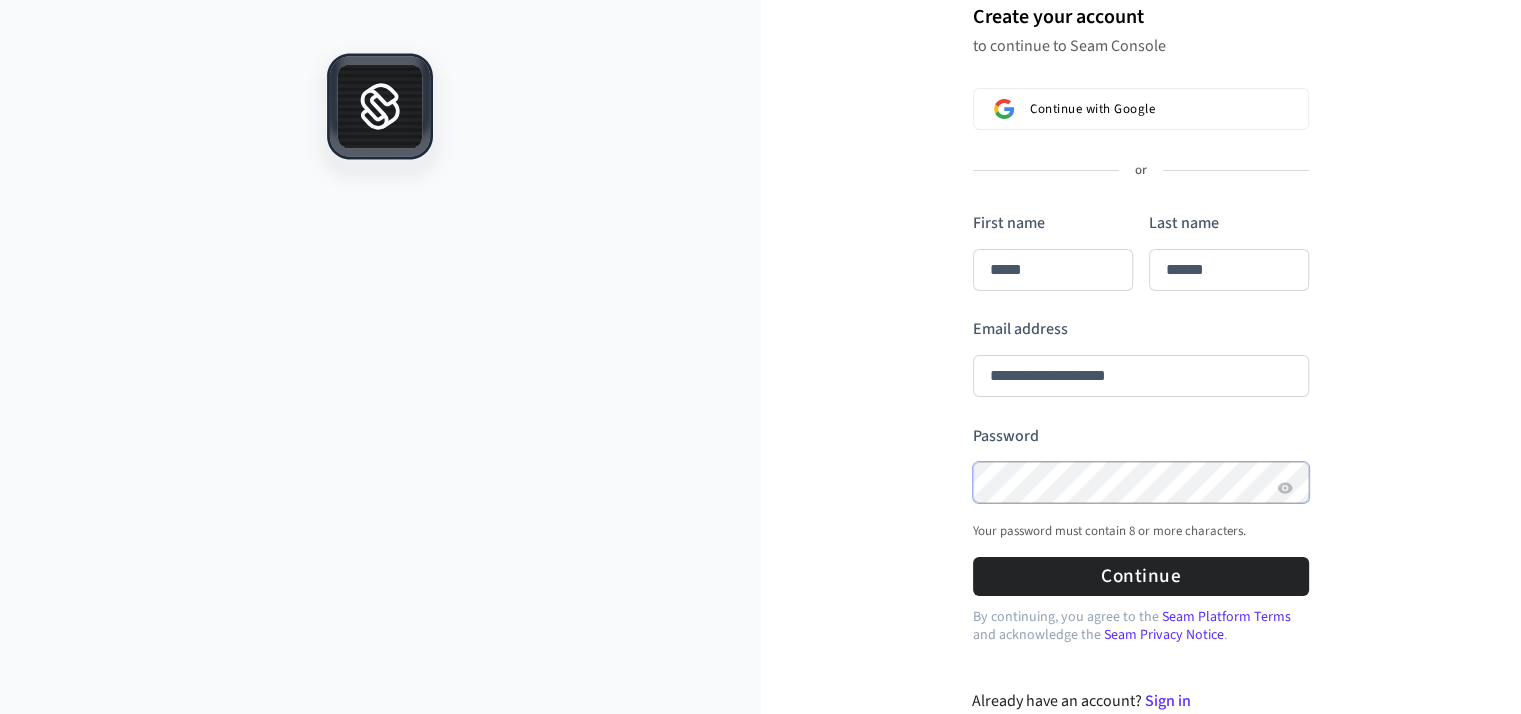 type on "*****" 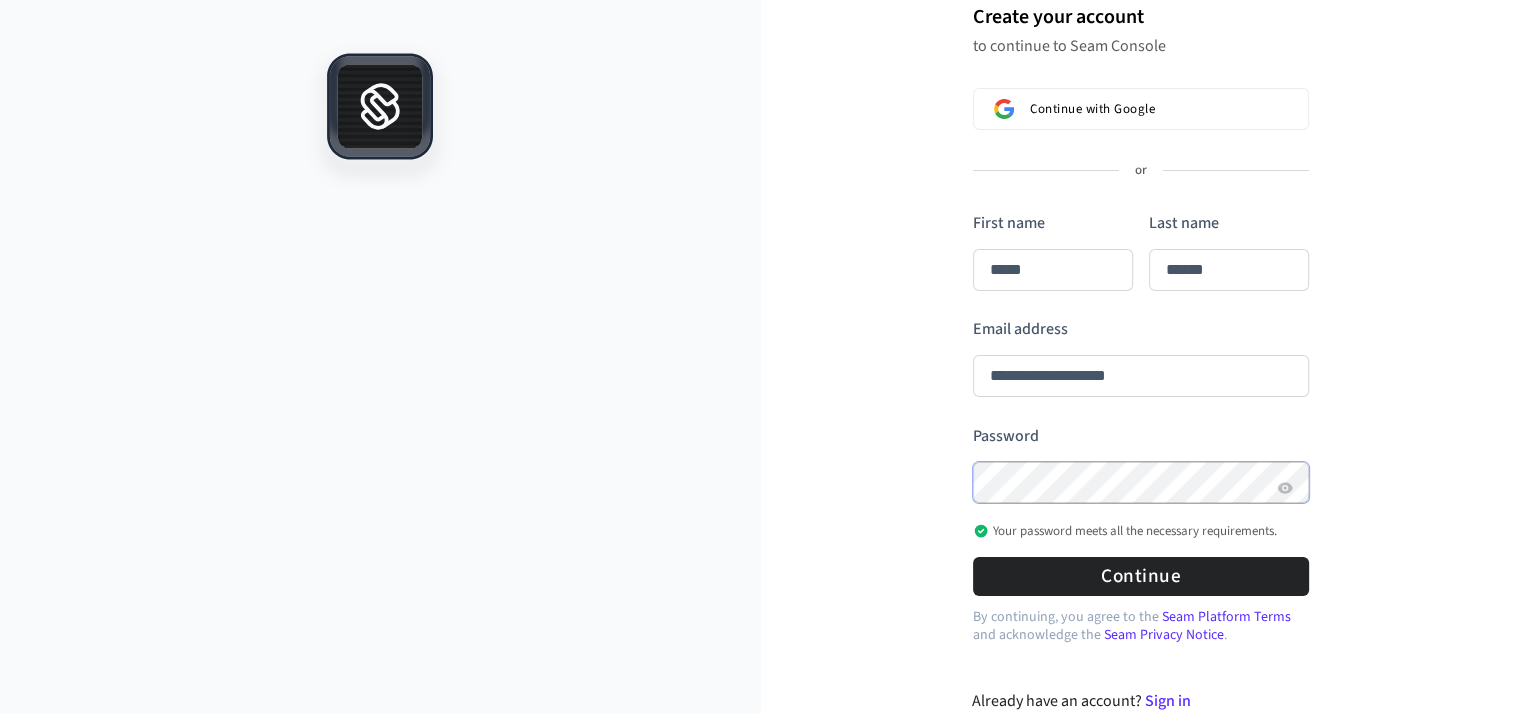 type on "*****" 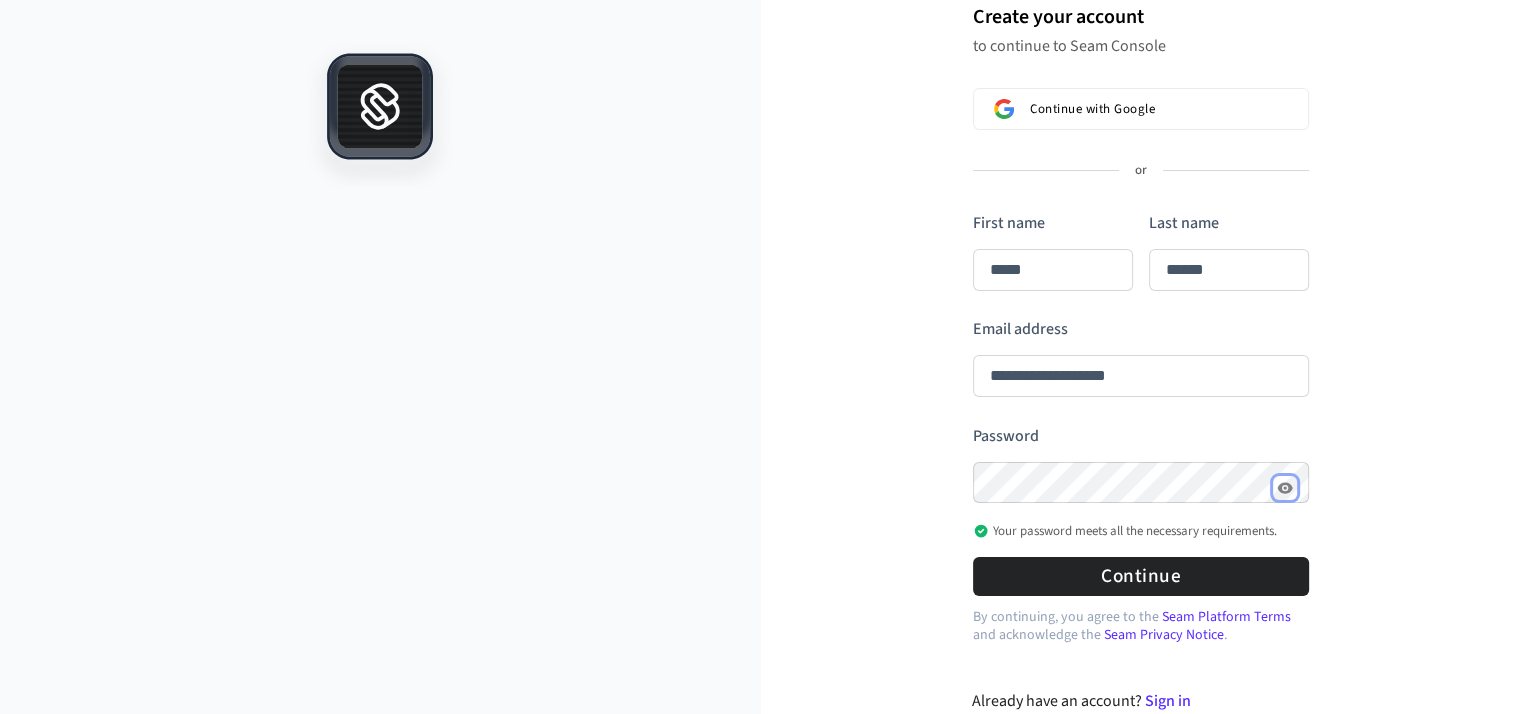 click 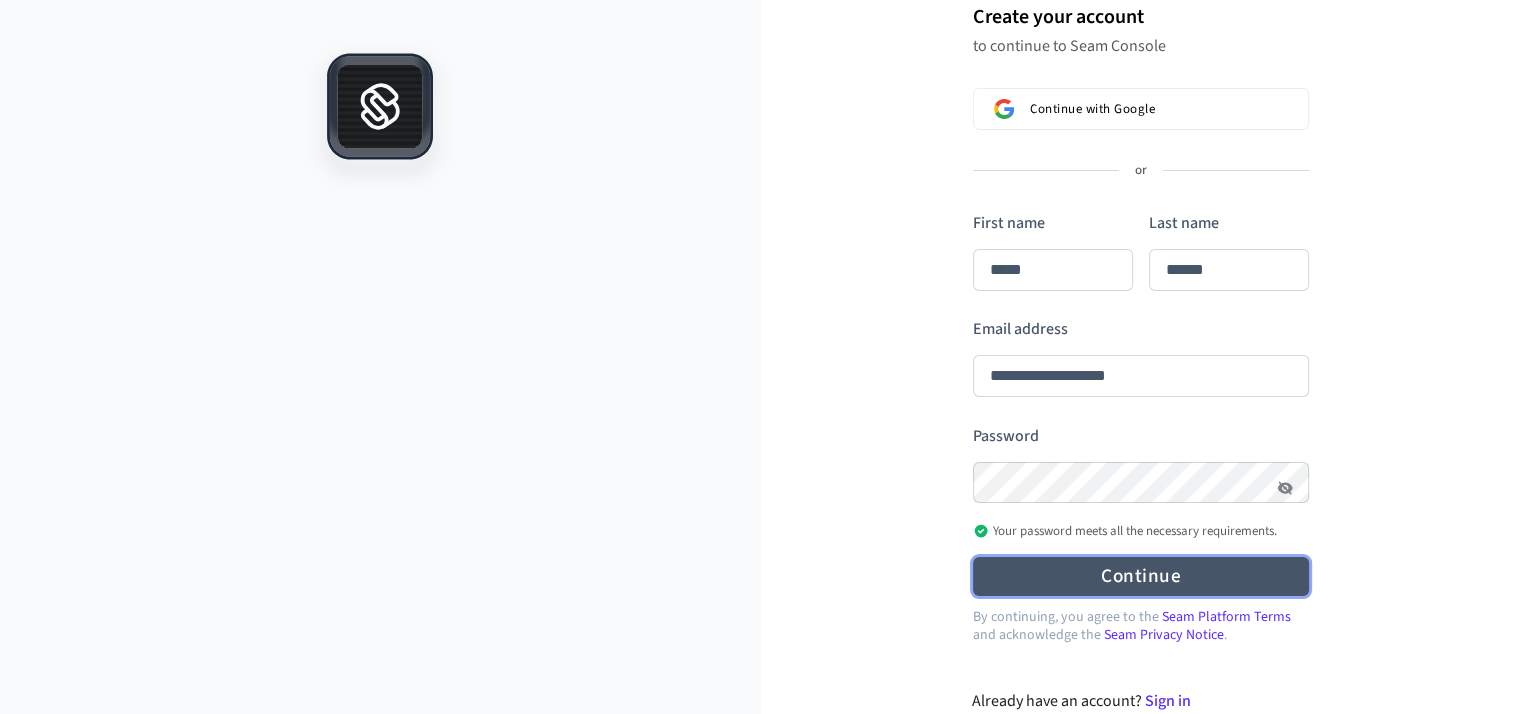 click on "Continue" at bounding box center (1141, 576) 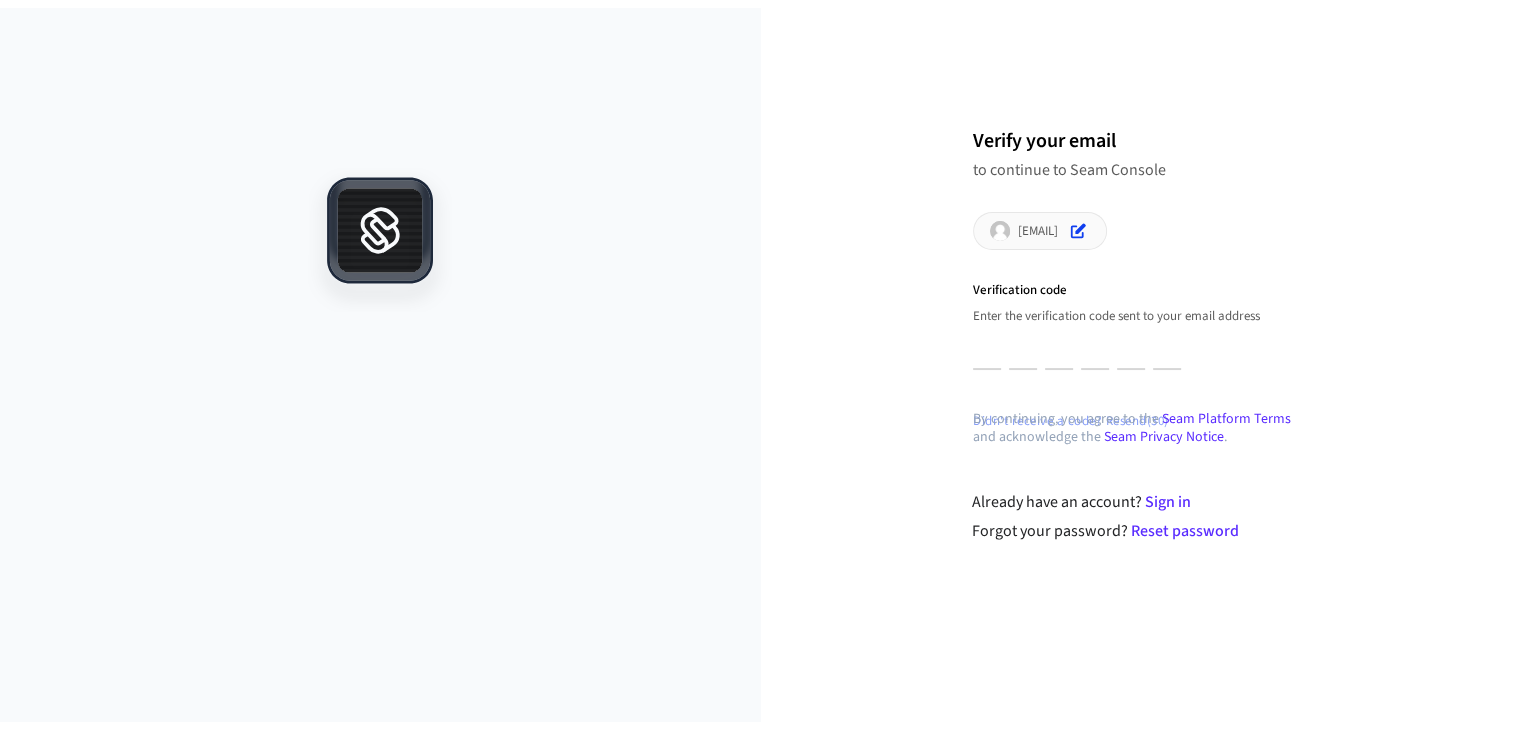scroll, scrollTop: 0, scrollLeft: 0, axis: both 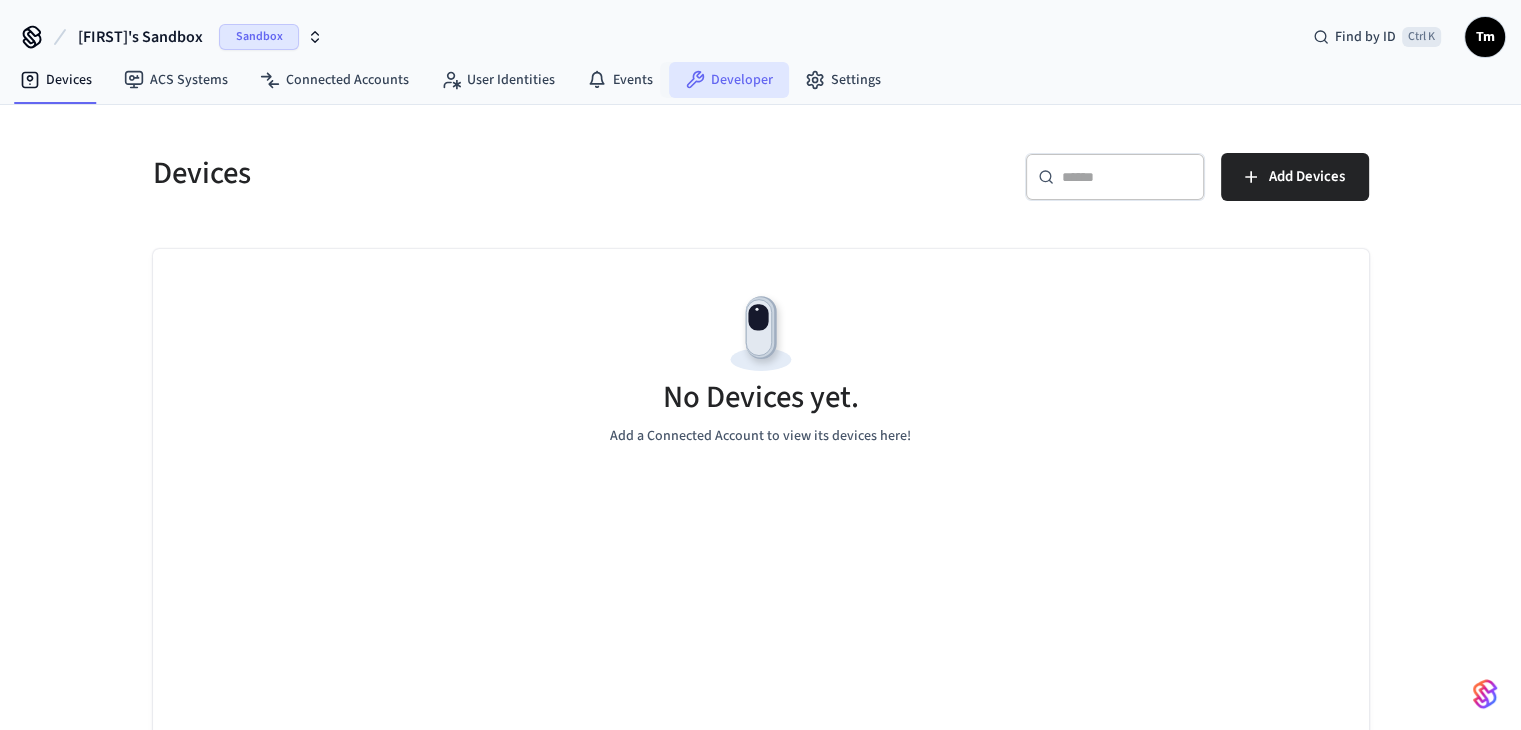 click on "Developer" at bounding box center [729, 80] 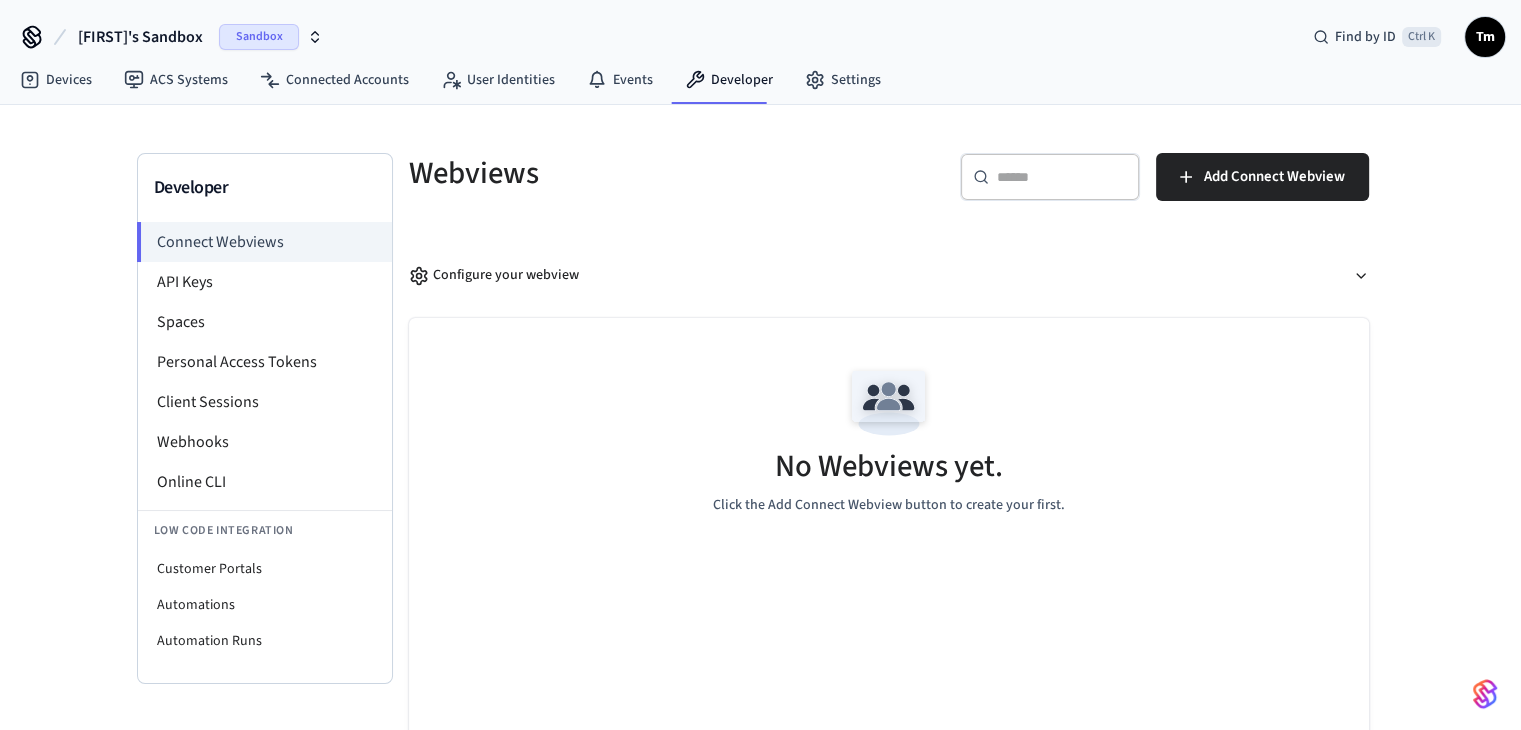 click on "Tm" at bounding box center (1485, 37) 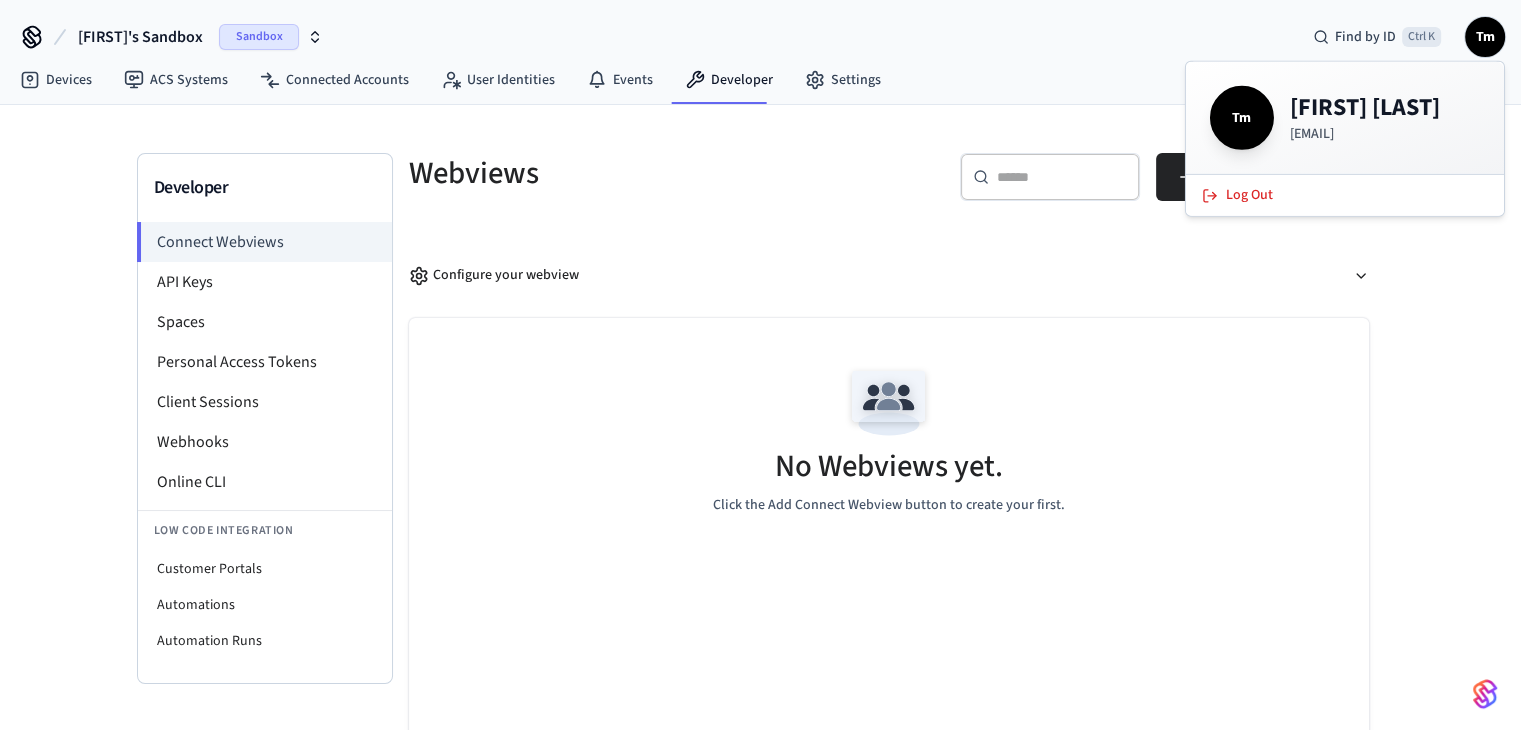 click on "Turki's Sandbox Sandbox Find by ID Ctrl K Tm" at bounding box center [760, 29] 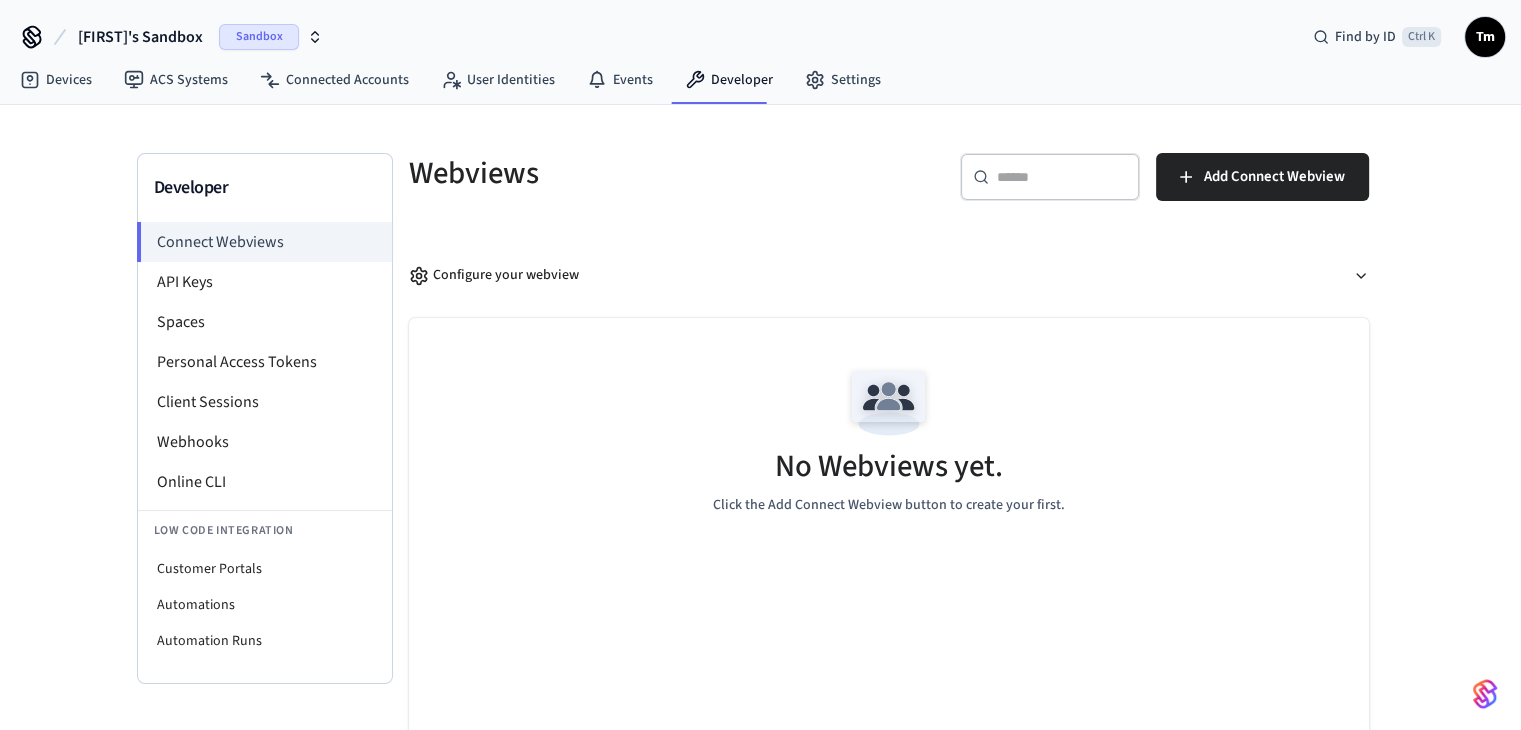 click on "Tm" at bounding box center (1485, 37) 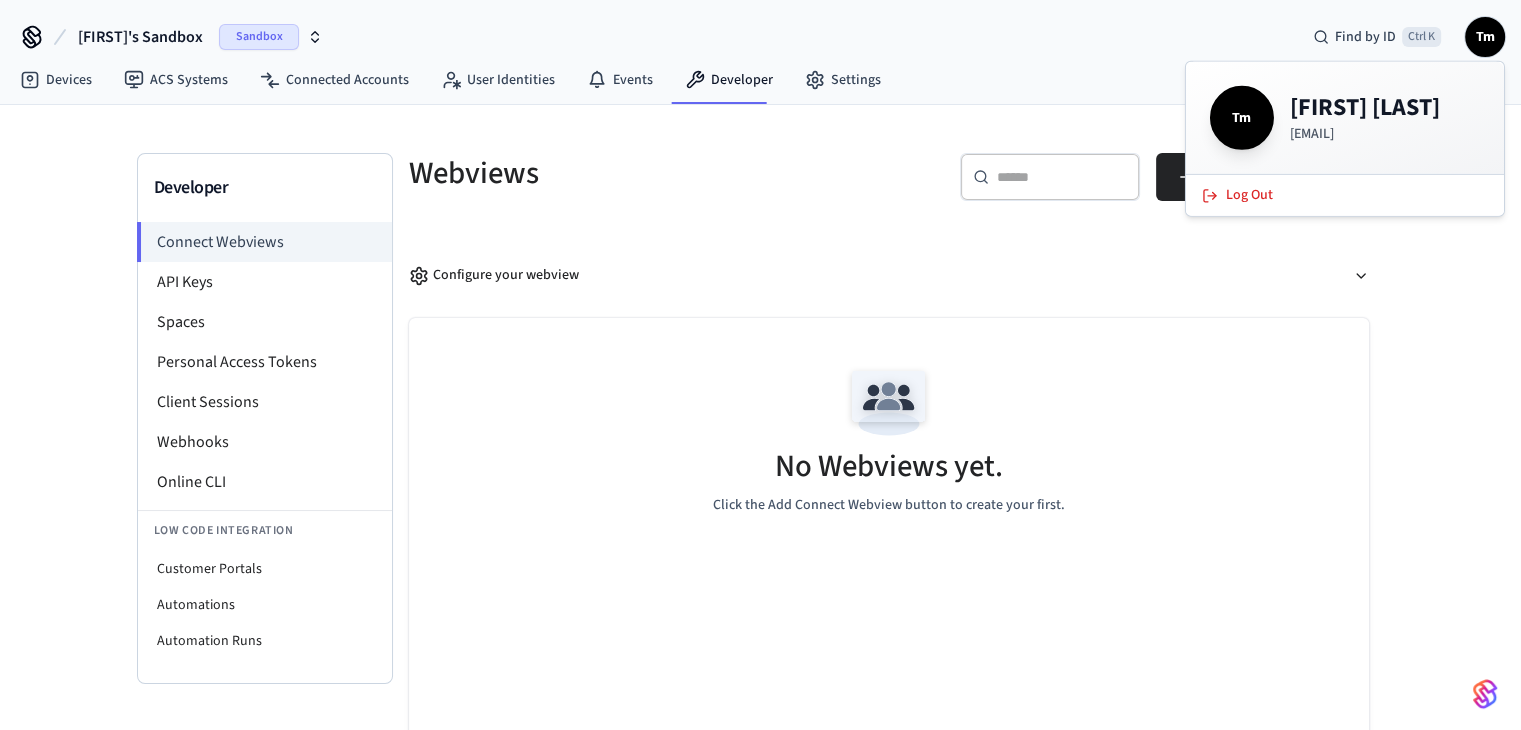click on "Tm" at bounding box center (1242, 118) 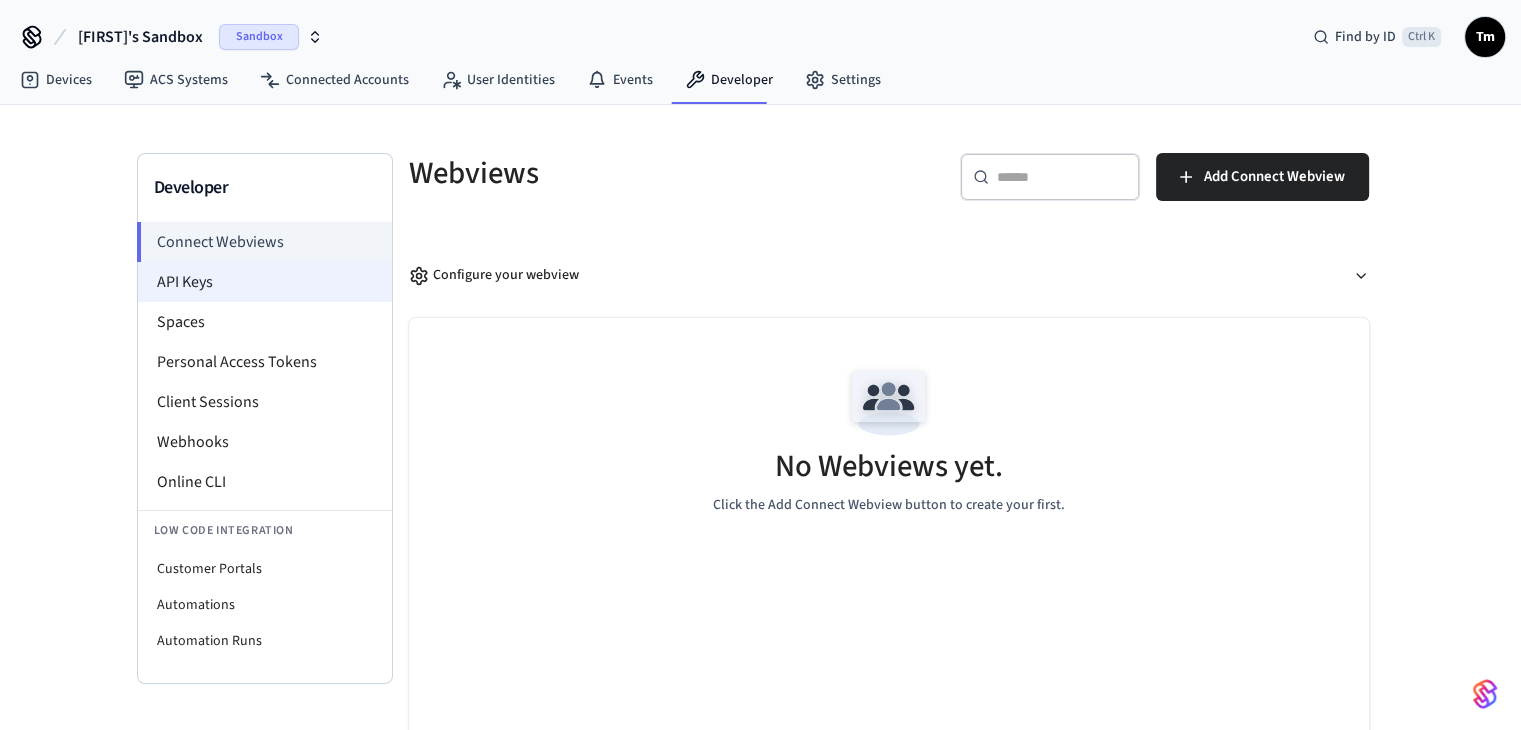 click on "API Keys" at bounding box center (265, 282) 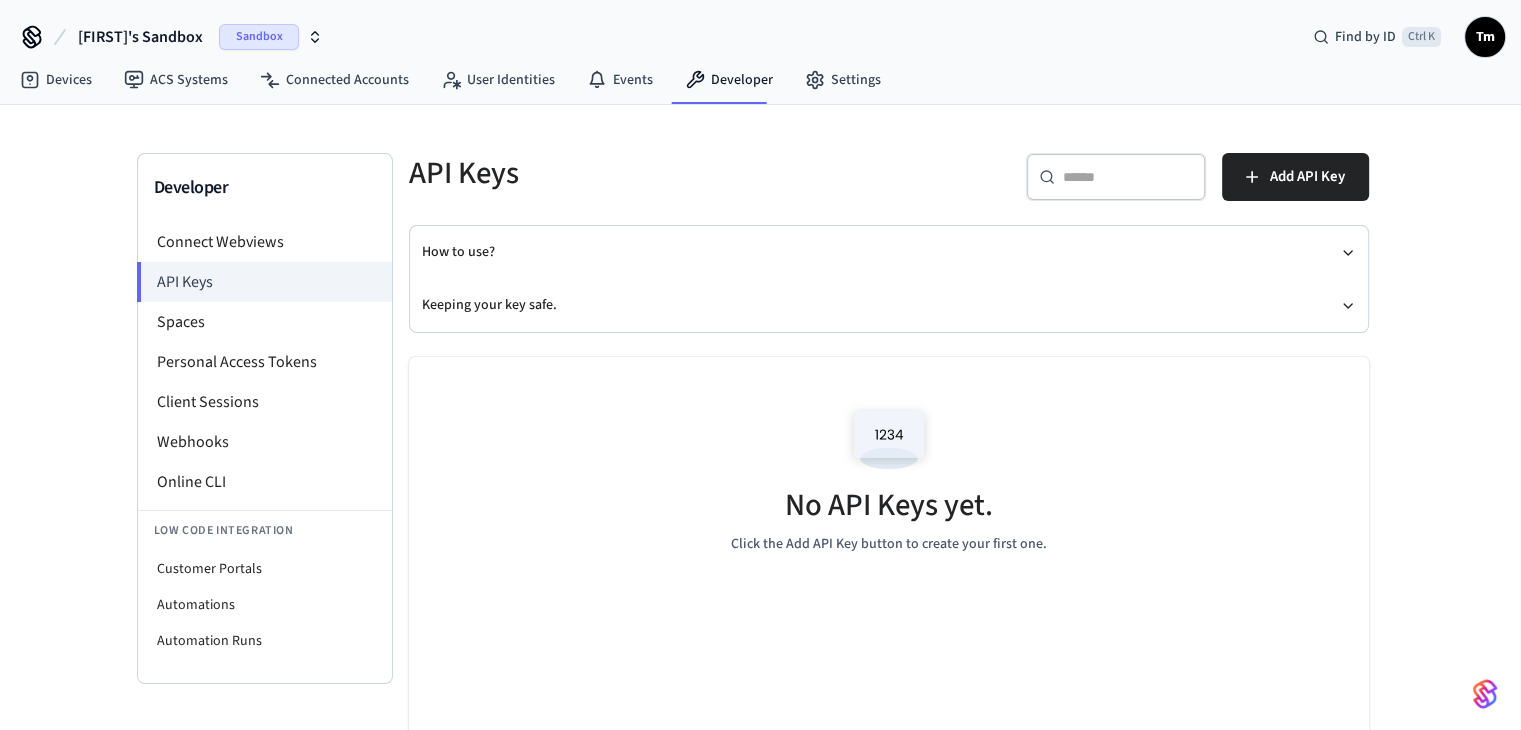 click on "Sandbox" at bounding box center [259, 37] 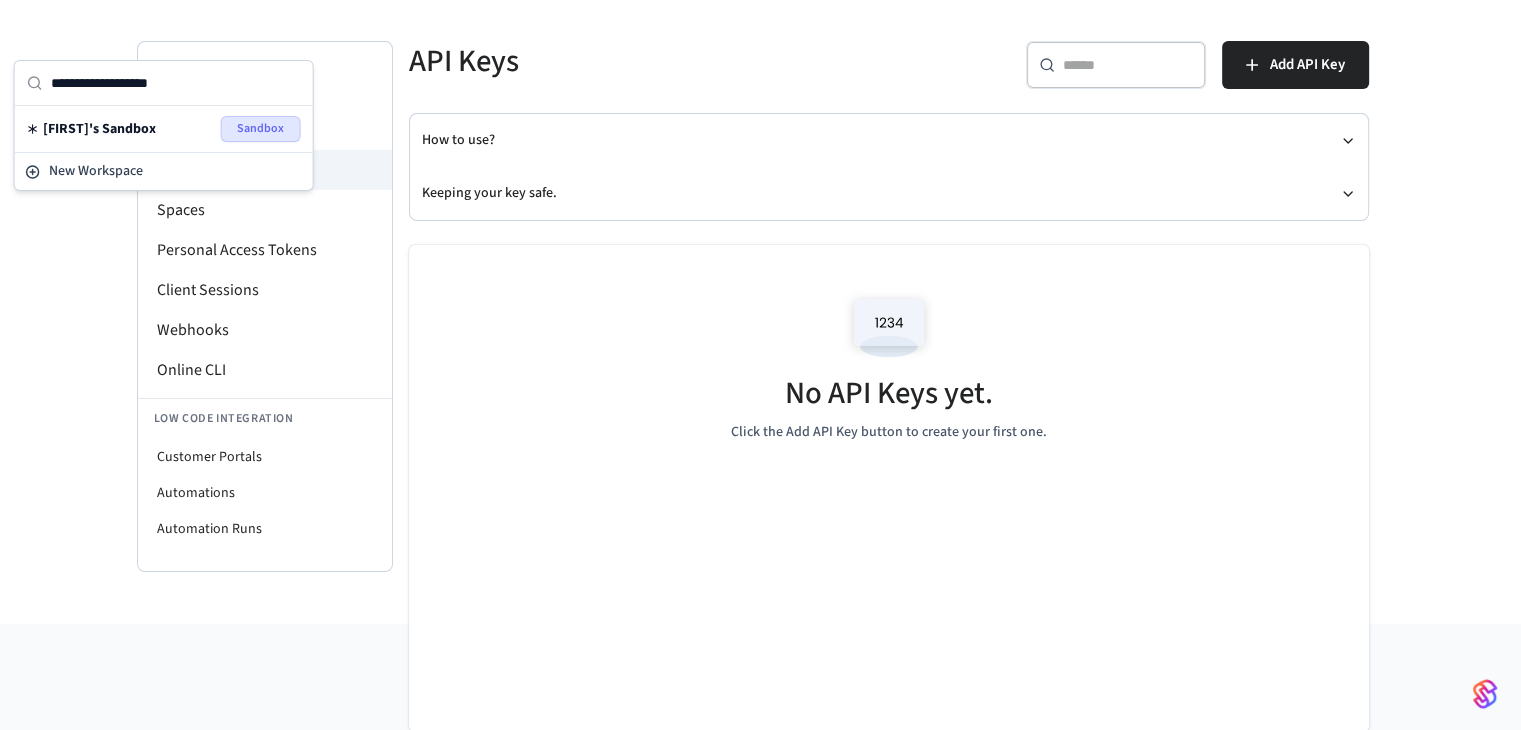 scroll, scrollTop: 0, scrollLeft: 0, axis: both 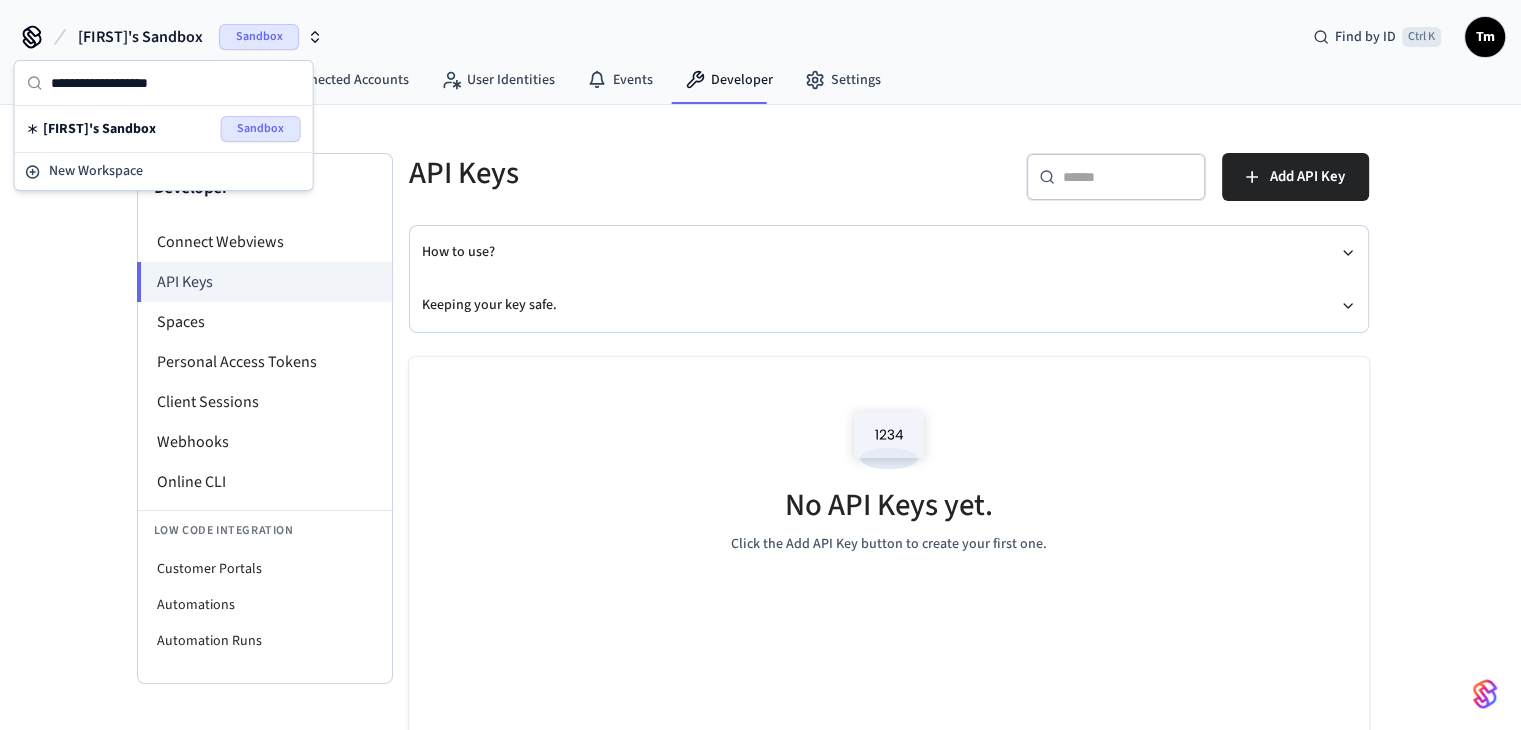 click on "Tm" at bounding box center [1485, 37] 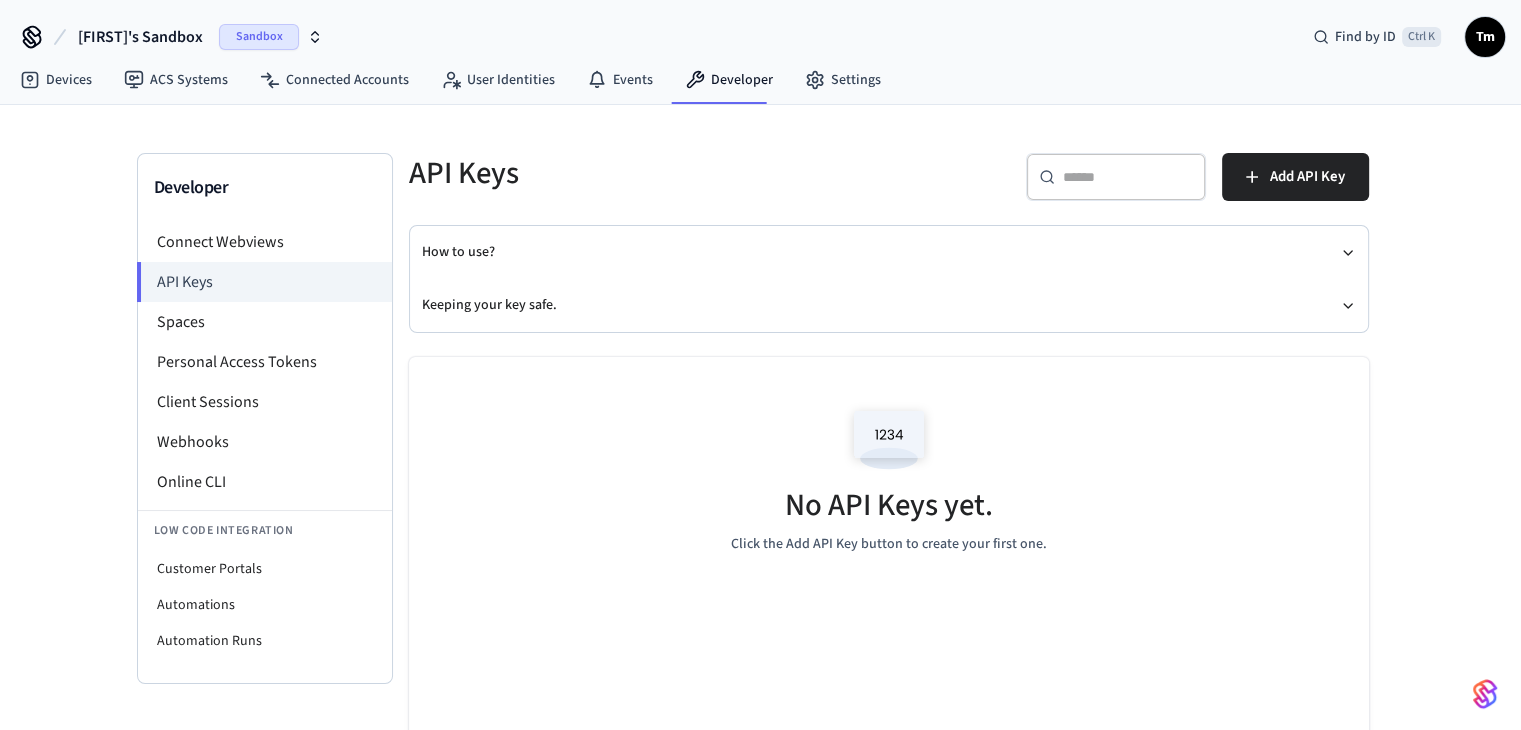 drag, startPoint x: 1097, startPoint y: 85, endPoint x: 1041, endPoint y: 88, distance: 56.0803 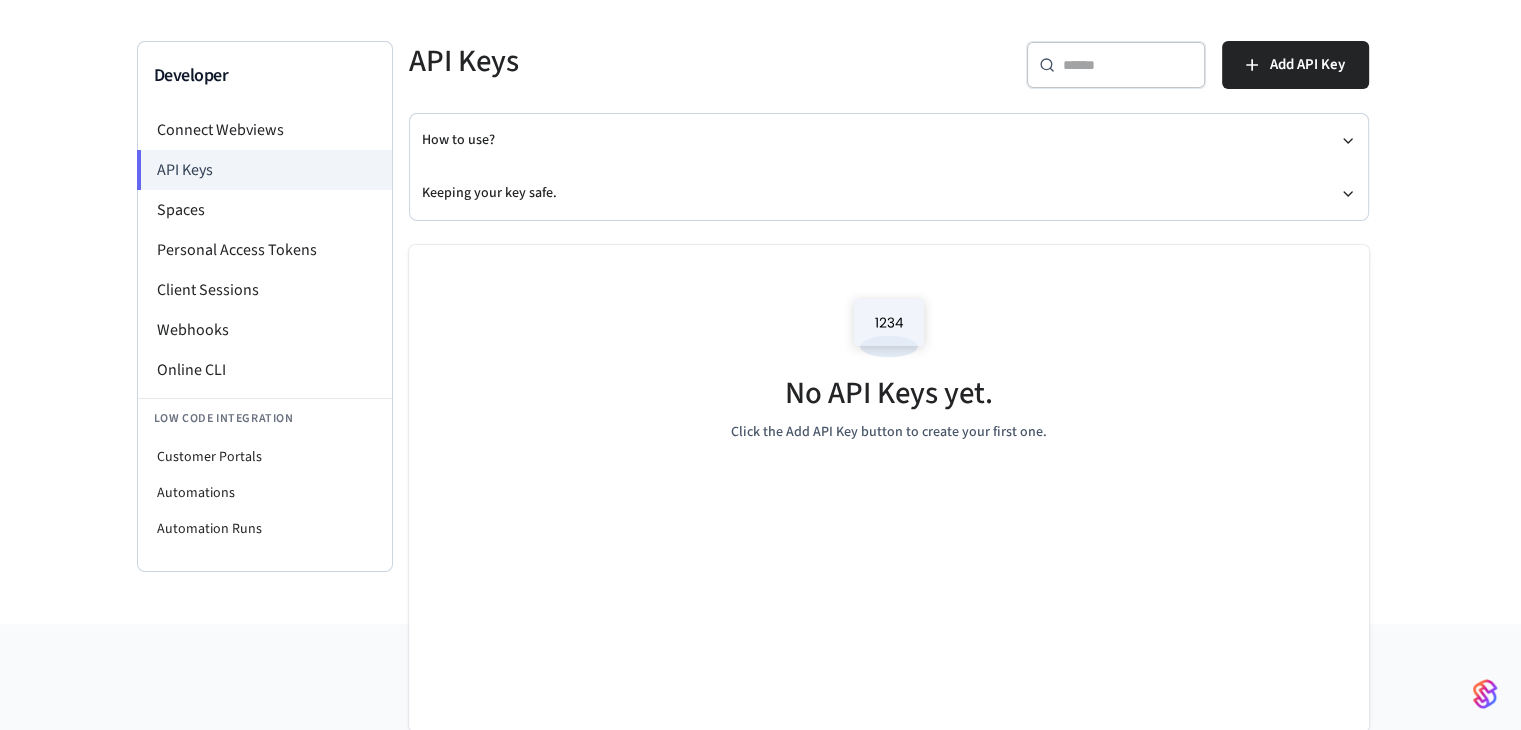 scroll, scrollTop: 0, scrollLeft: 0, axis: both 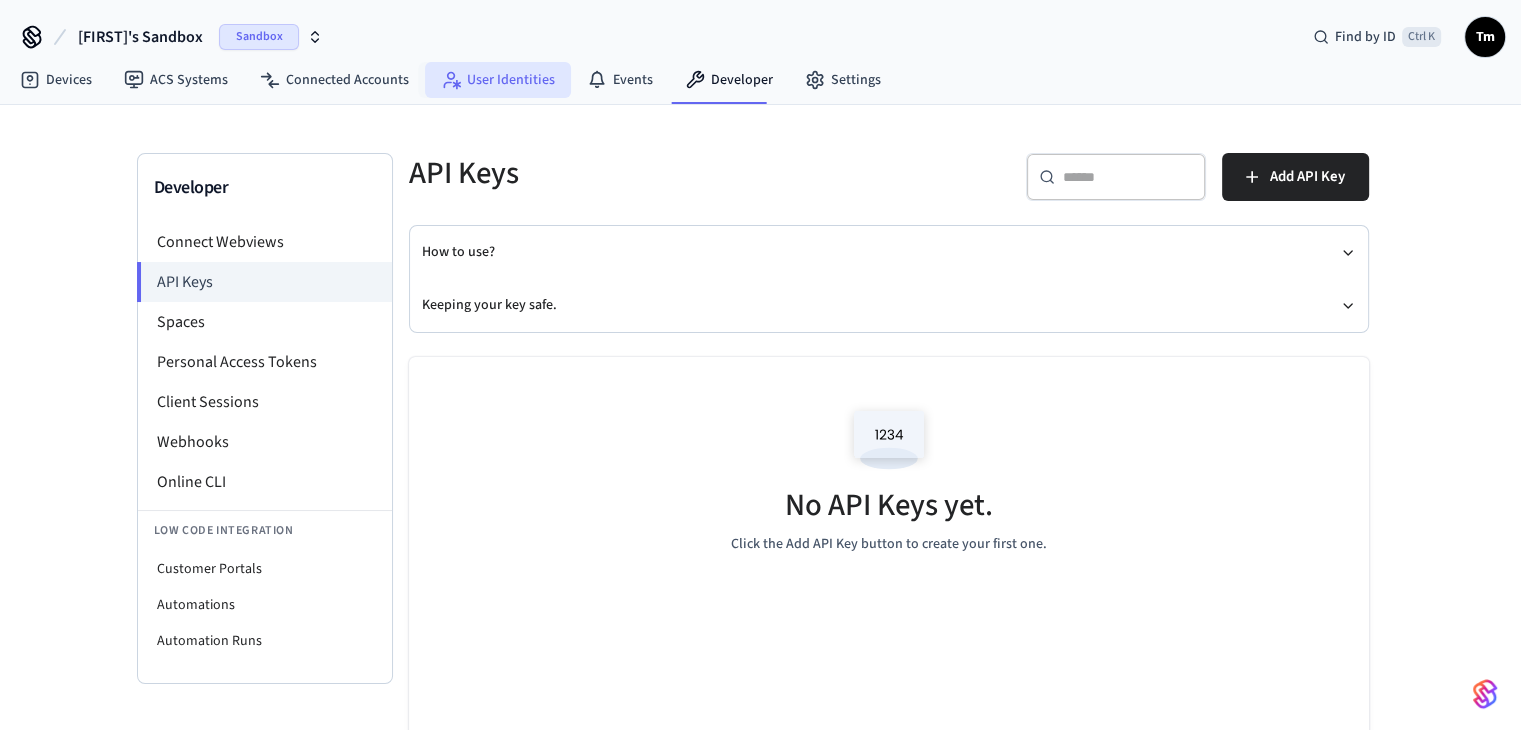 click on "User Identities" at bounding box center [498, 80] 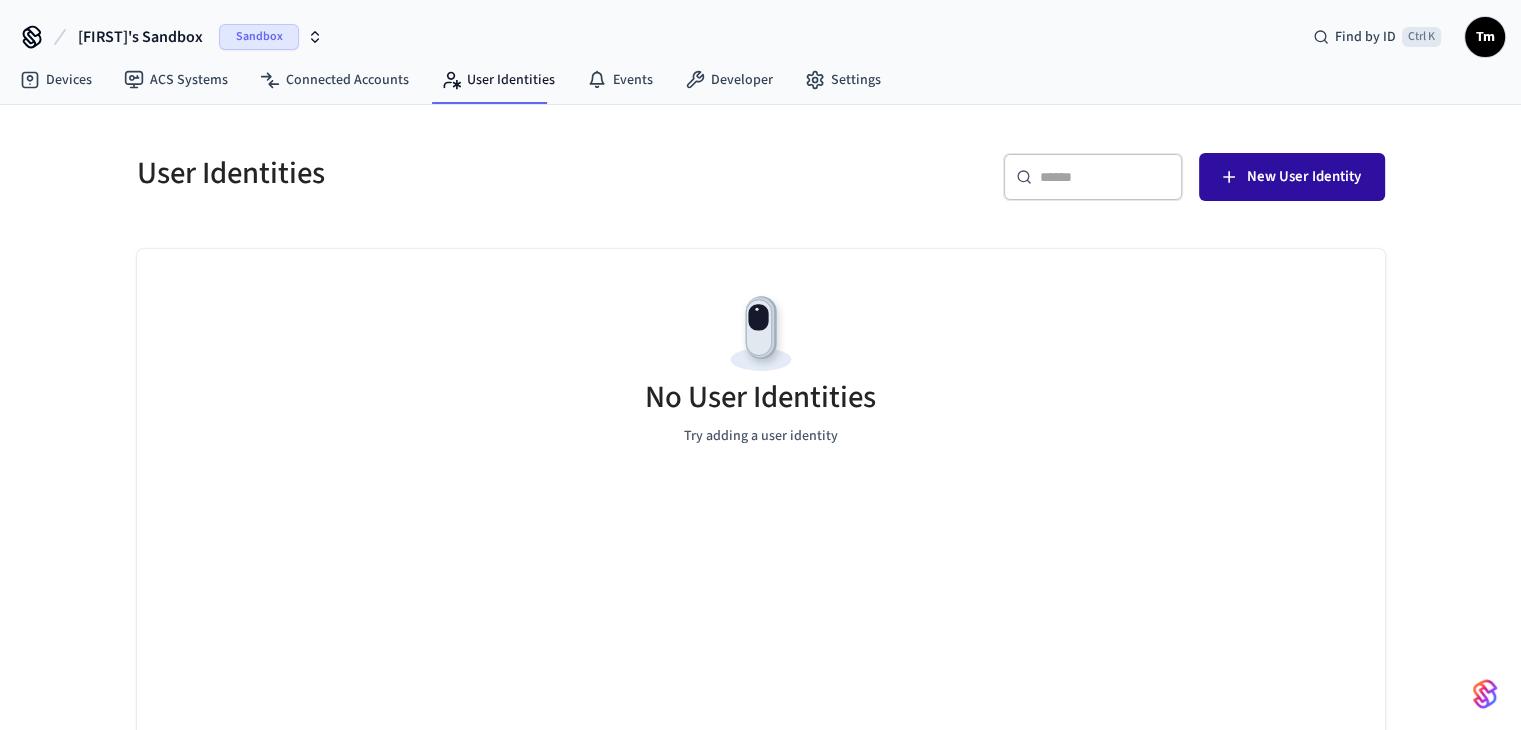 click 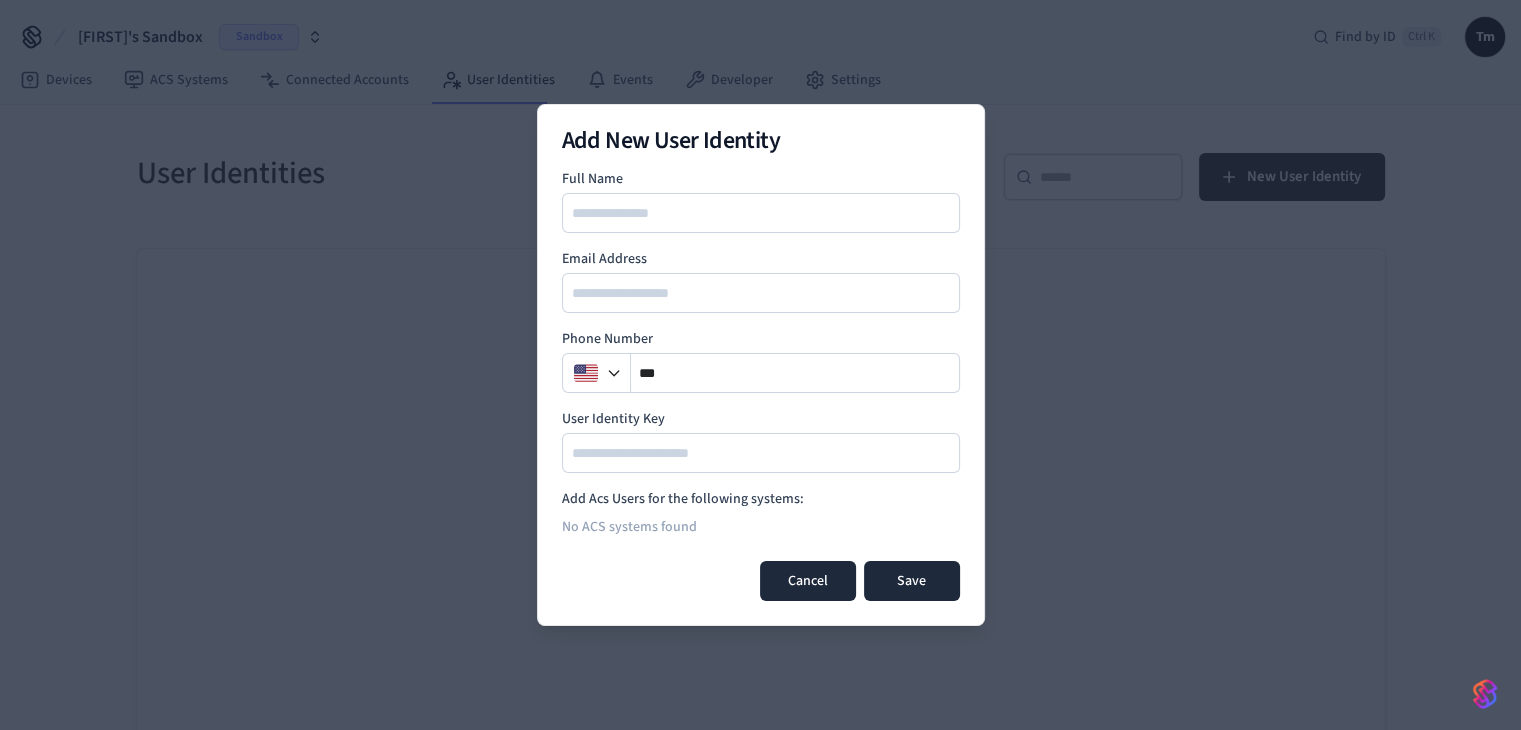 click on "Cancel" at bounding box center [808, 581] 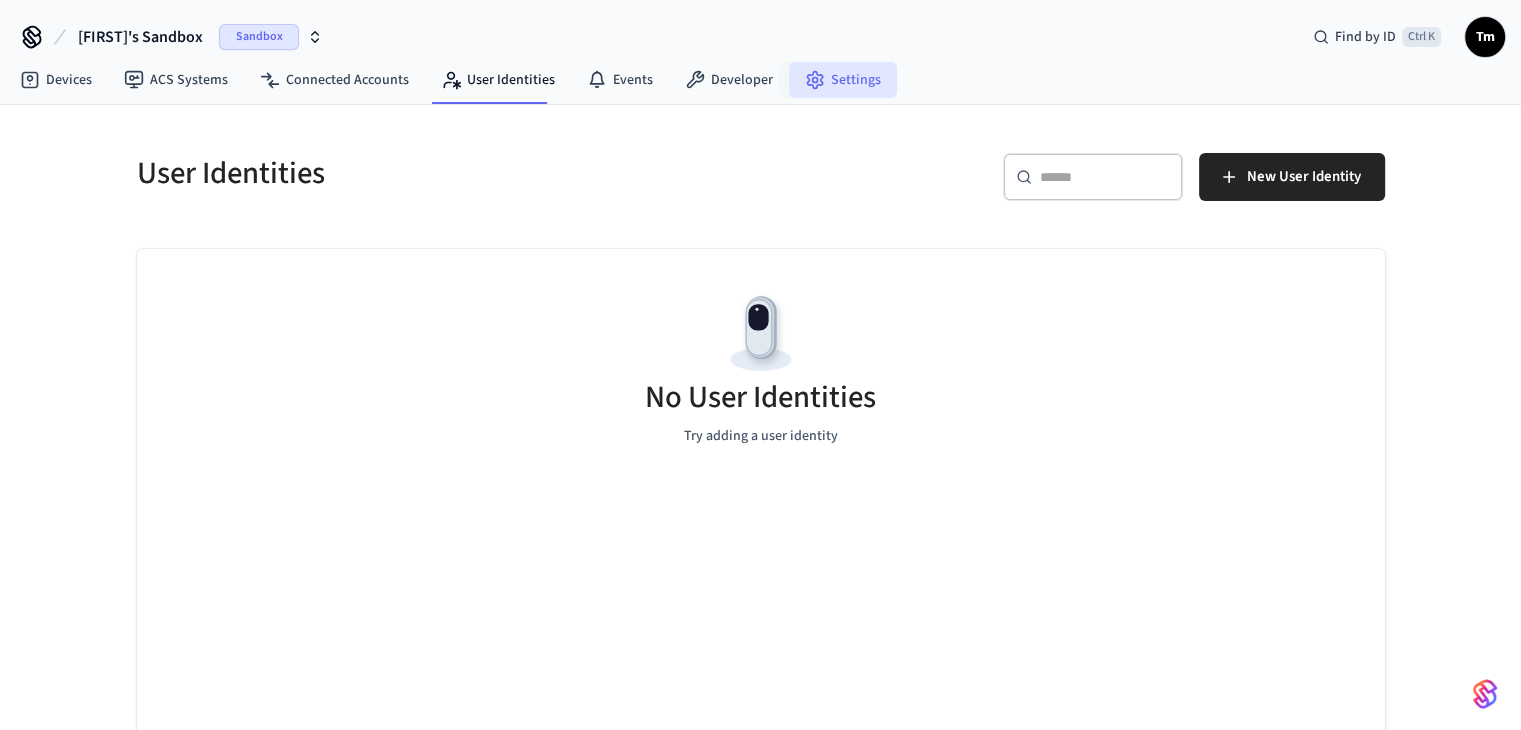 click on "Settings" at bounding box center [843, 80] 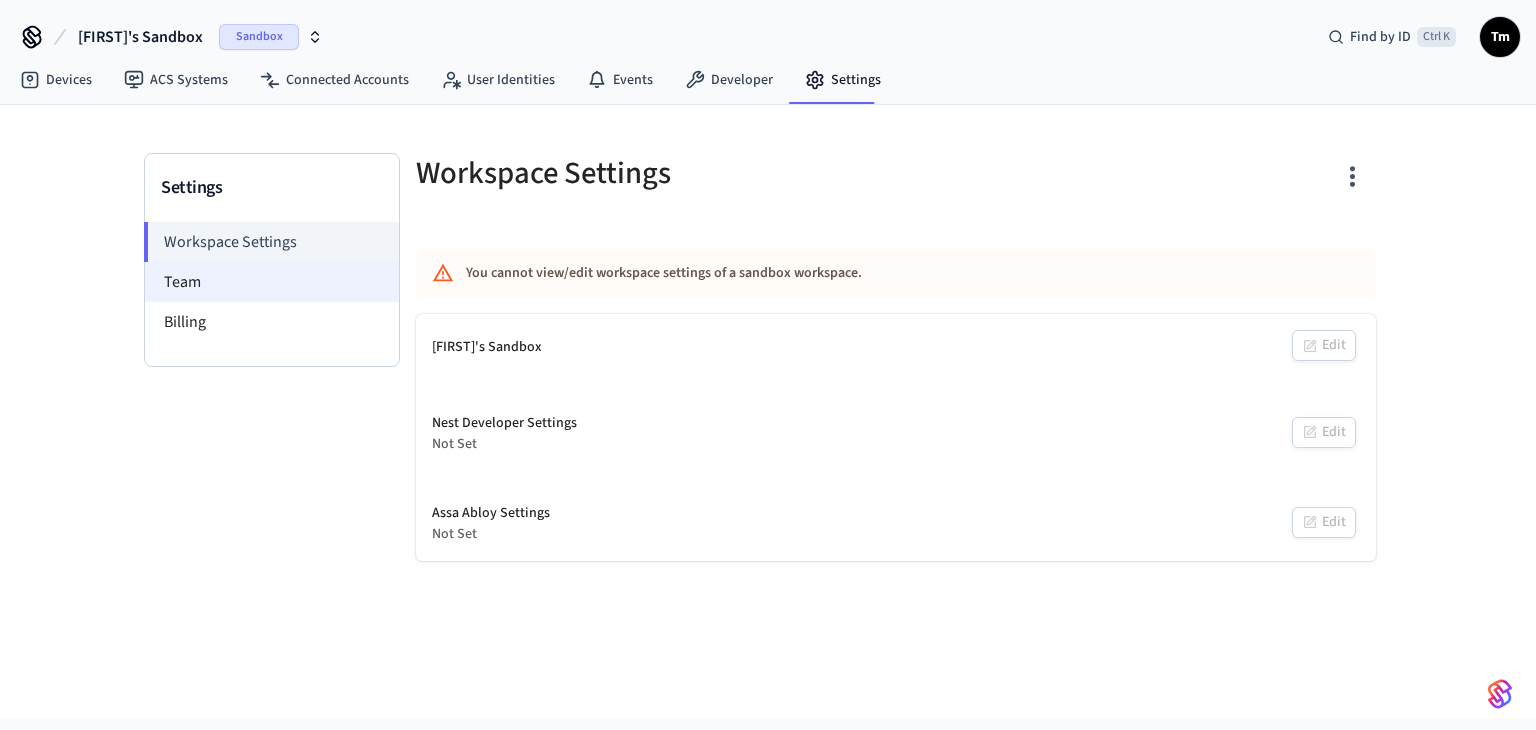 click on "Team" at bounding box center [272, 282] 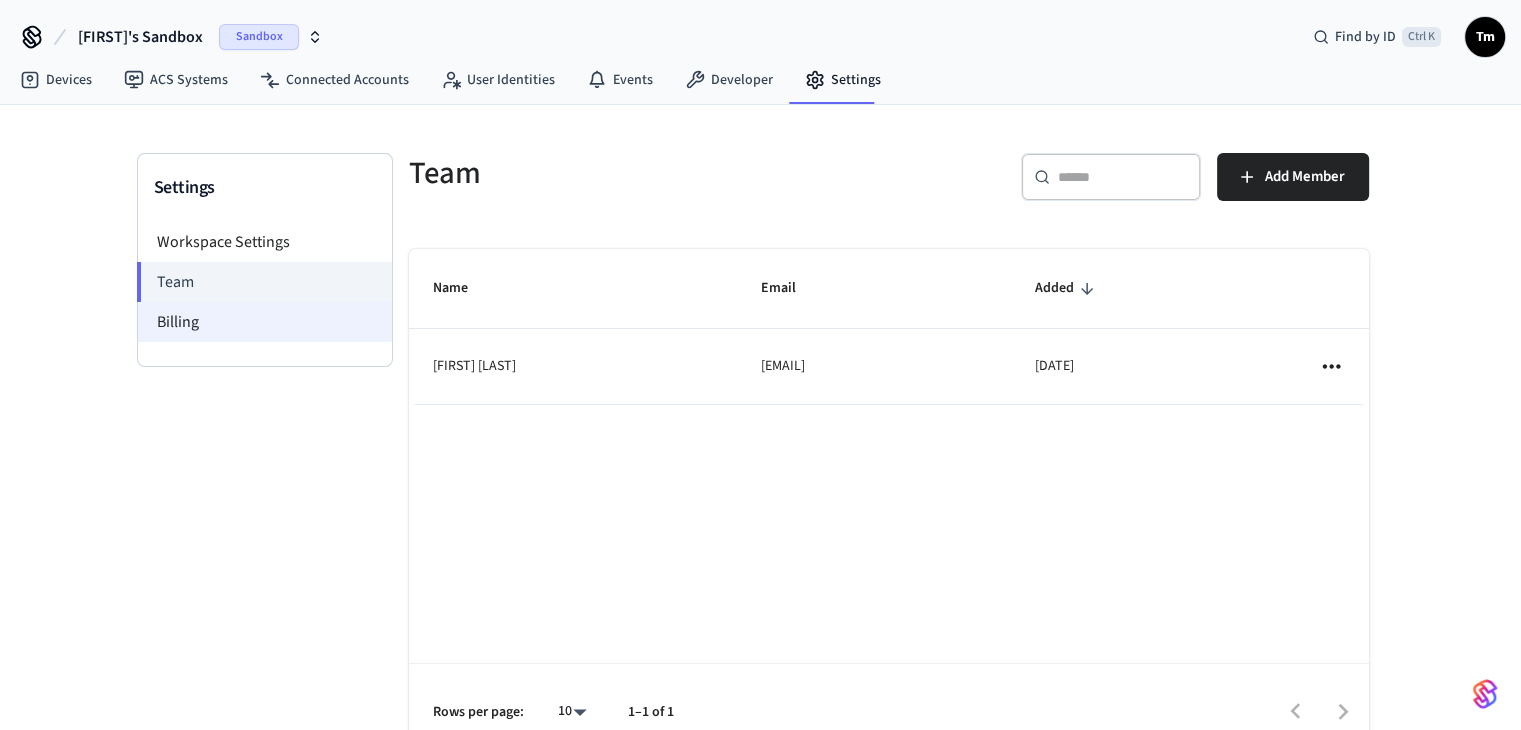 click on "Billing" at bounding box center (265, 322) 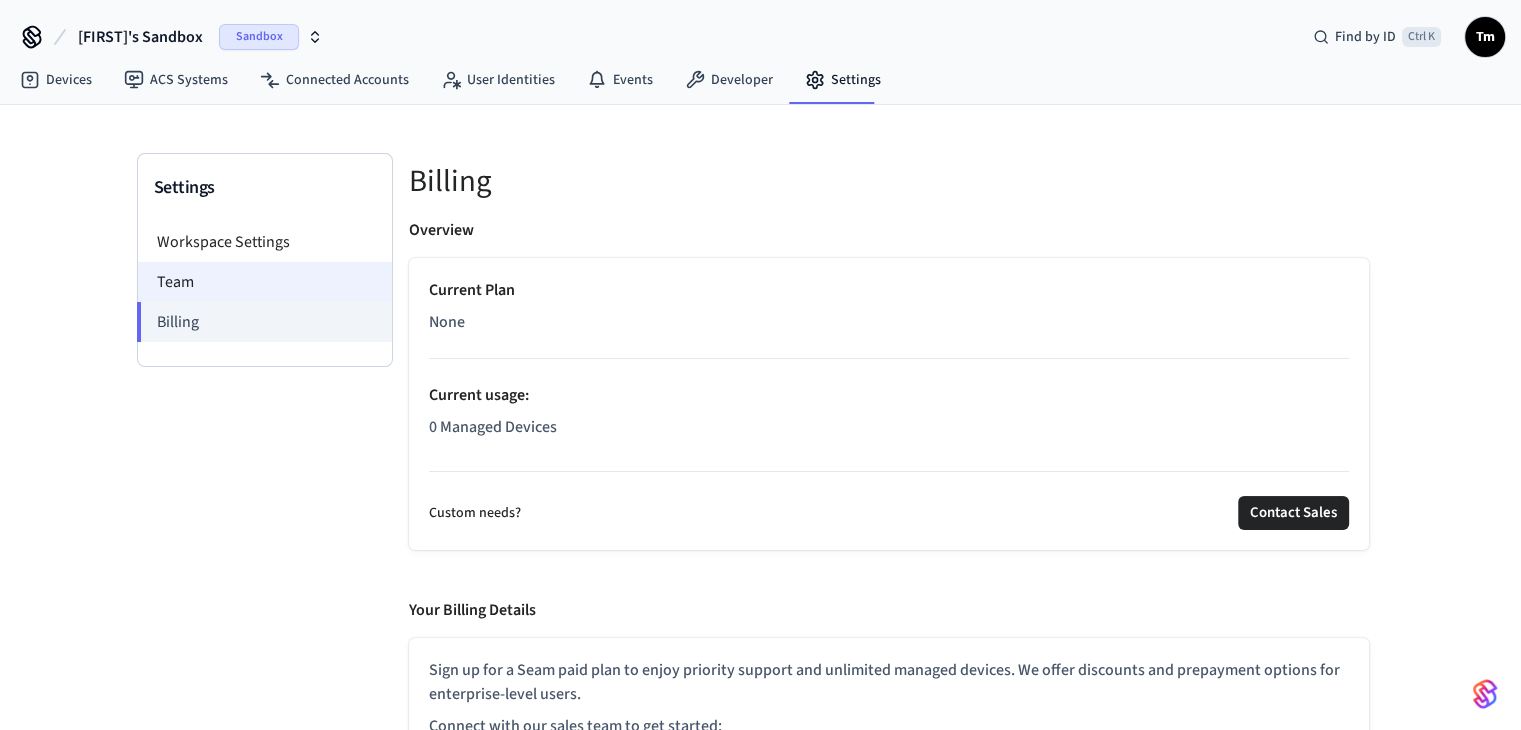click on "Team" at bounding box center (265, 282) 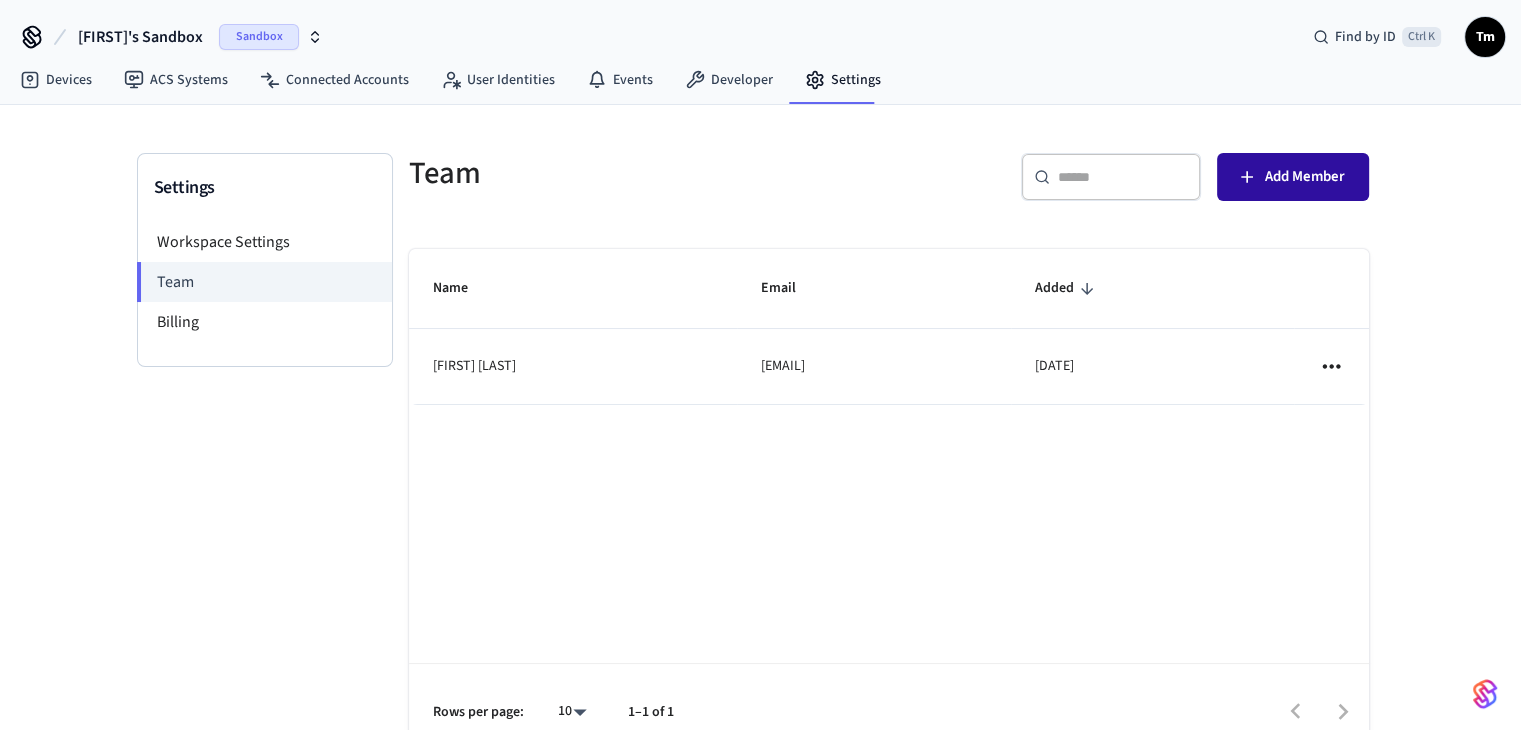 click on "Add Member" at bounding box center [1293, 177] 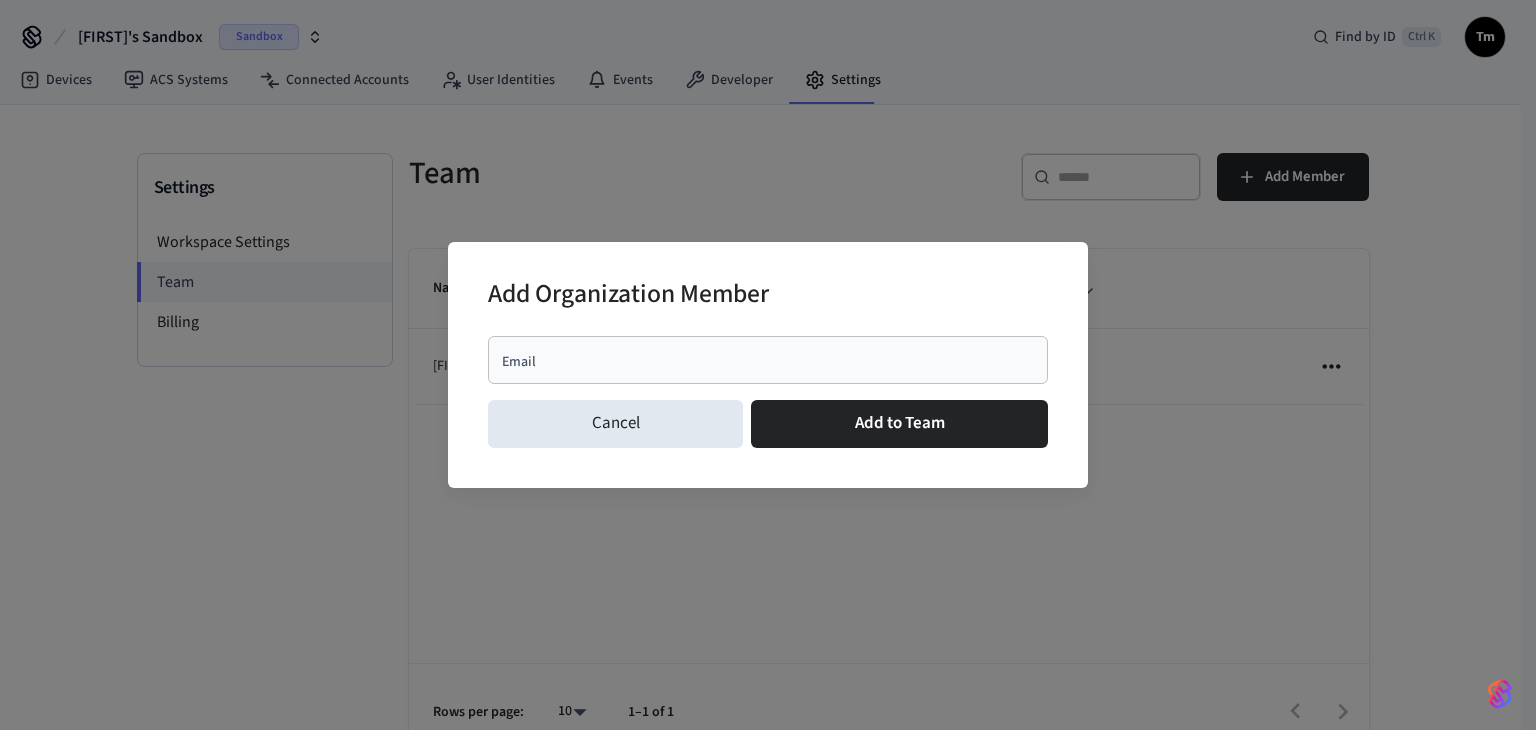 click on "Email" at bounding box center (768, 360) 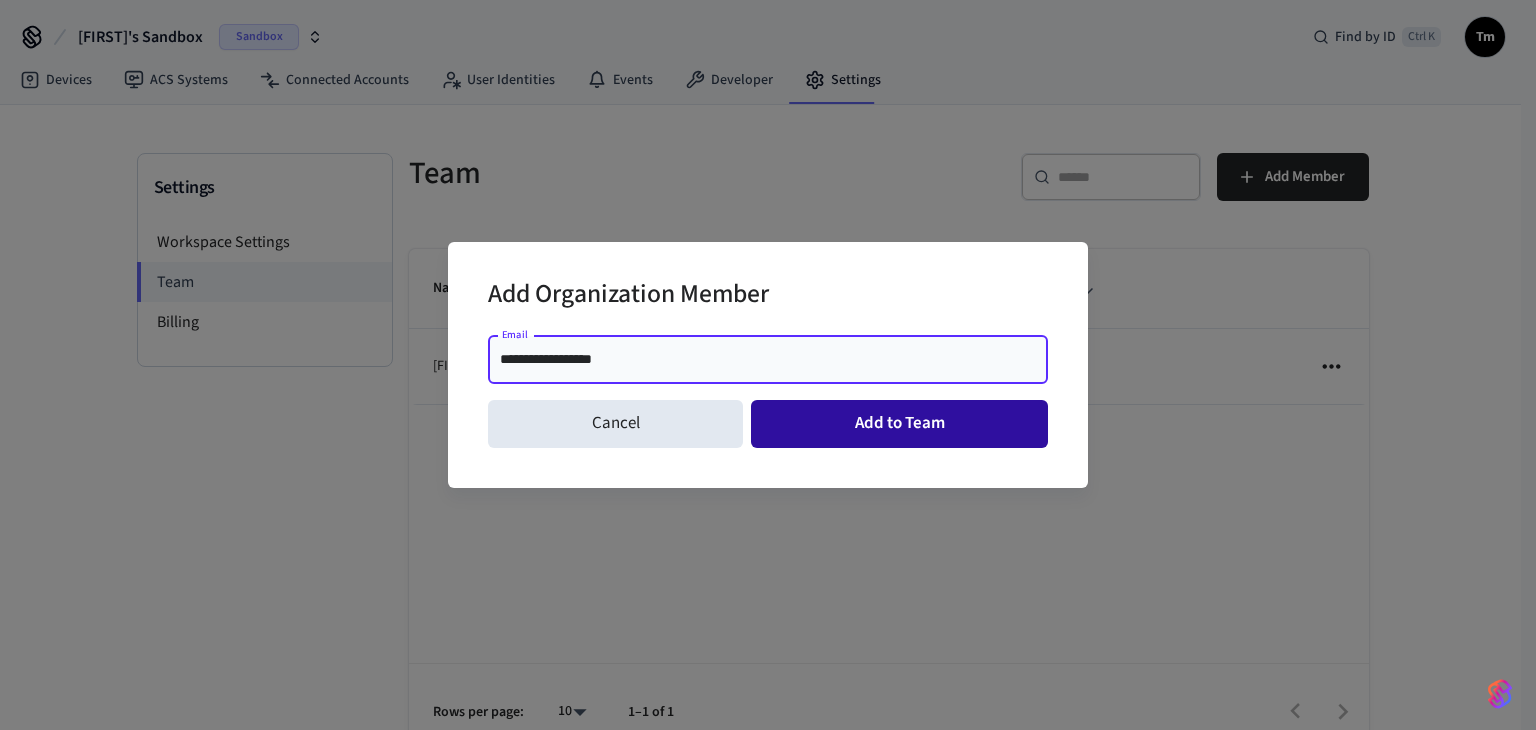 click on "Add to Team" at bounding box center (899, 424) 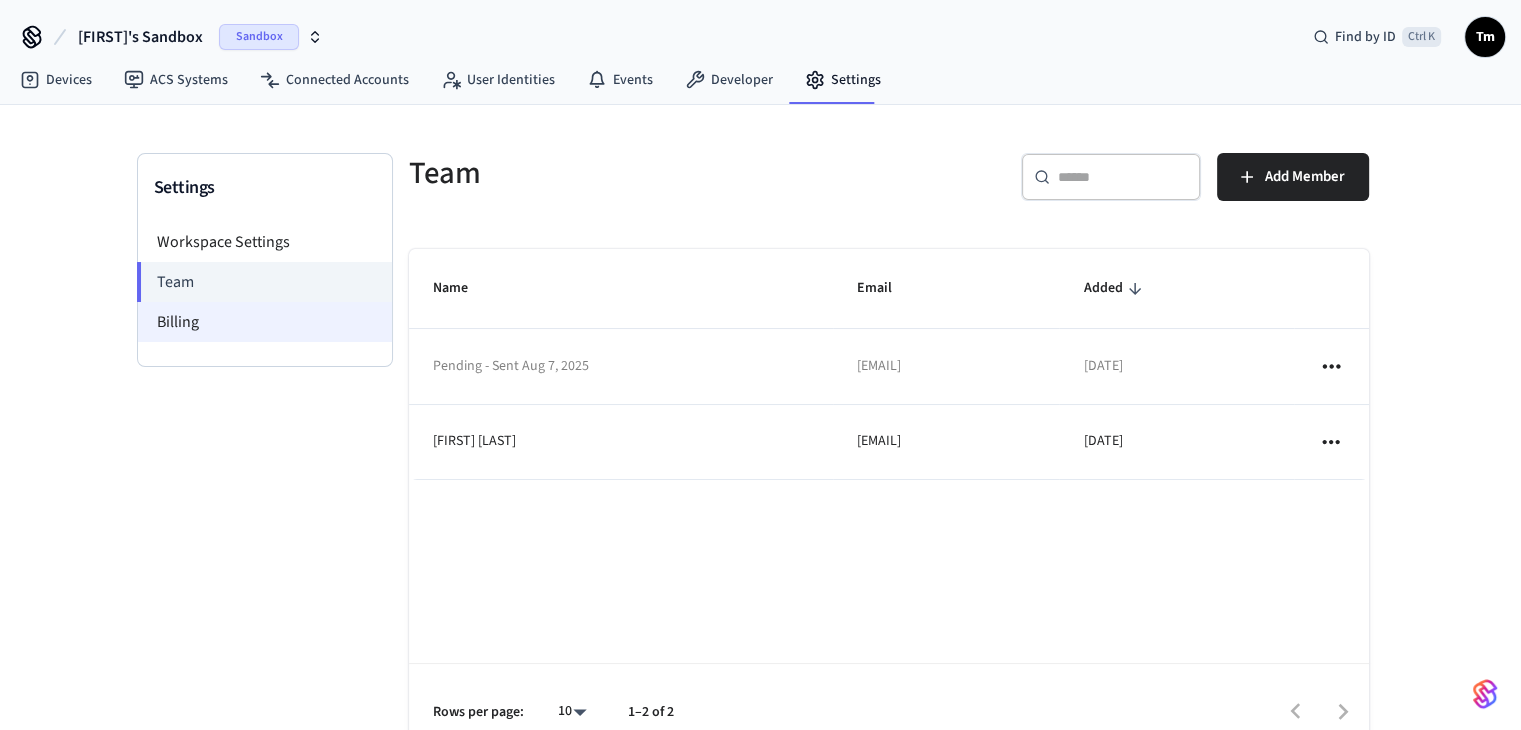 click on "Billing" at bounding box center [265, 322] 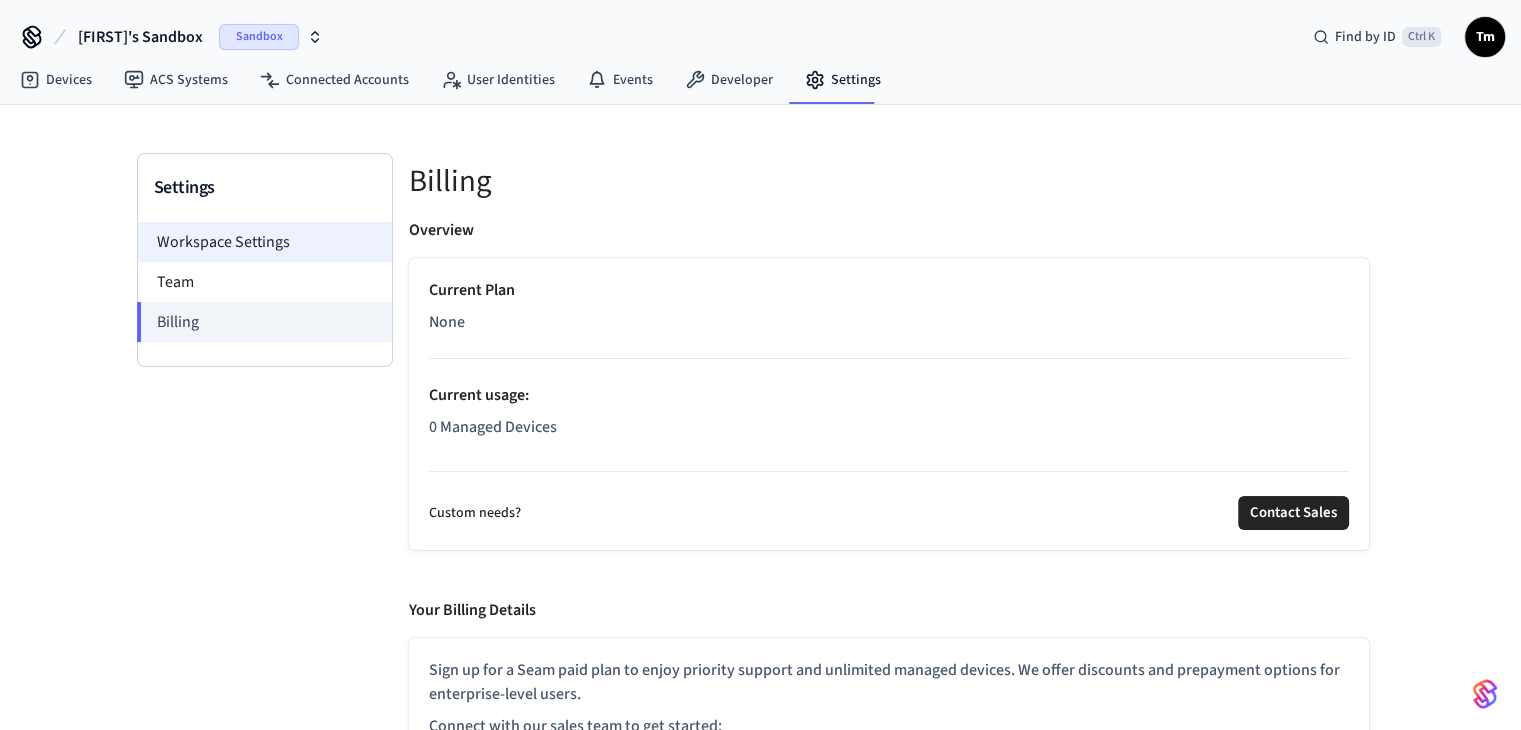 click on "Workspace Settings" at bounding box center [265, 242] 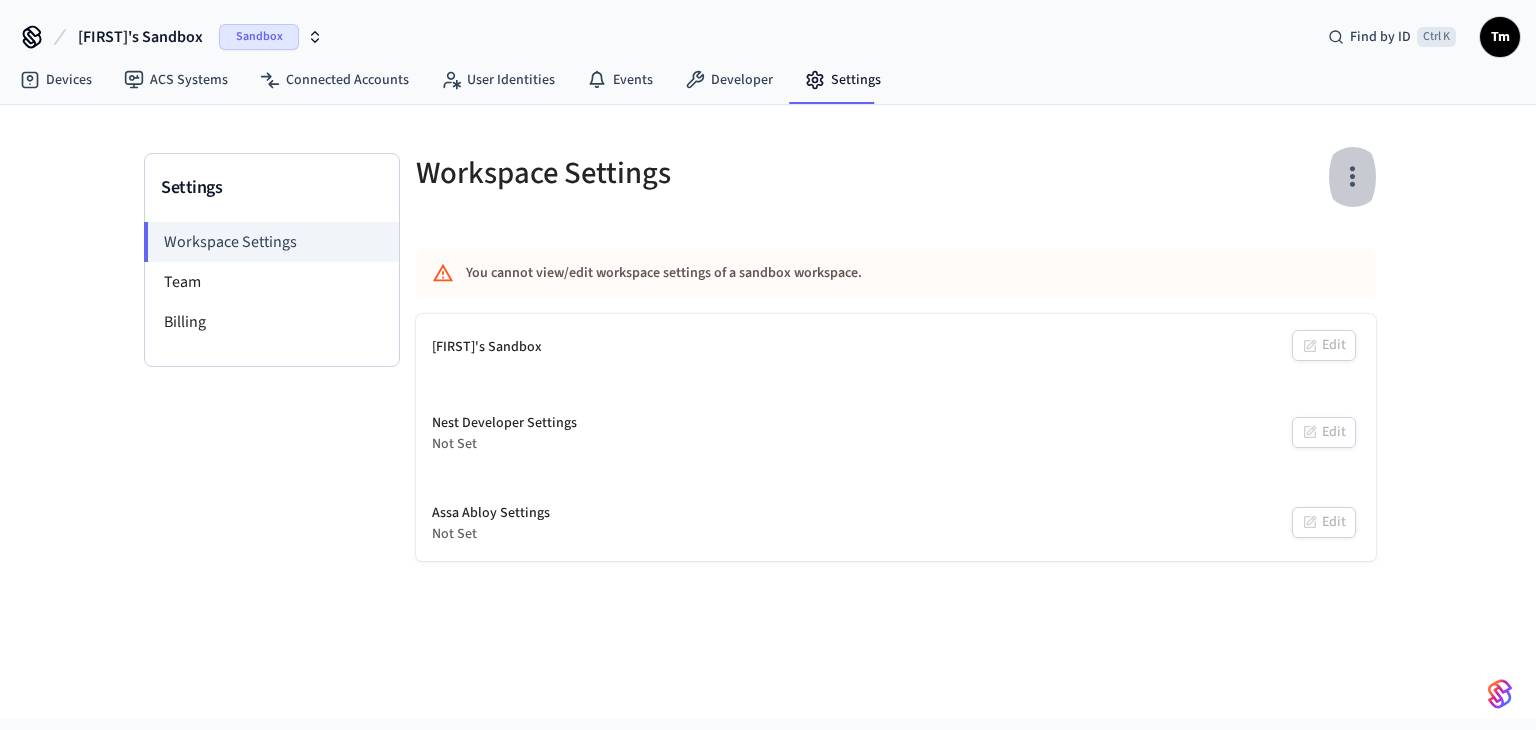 click 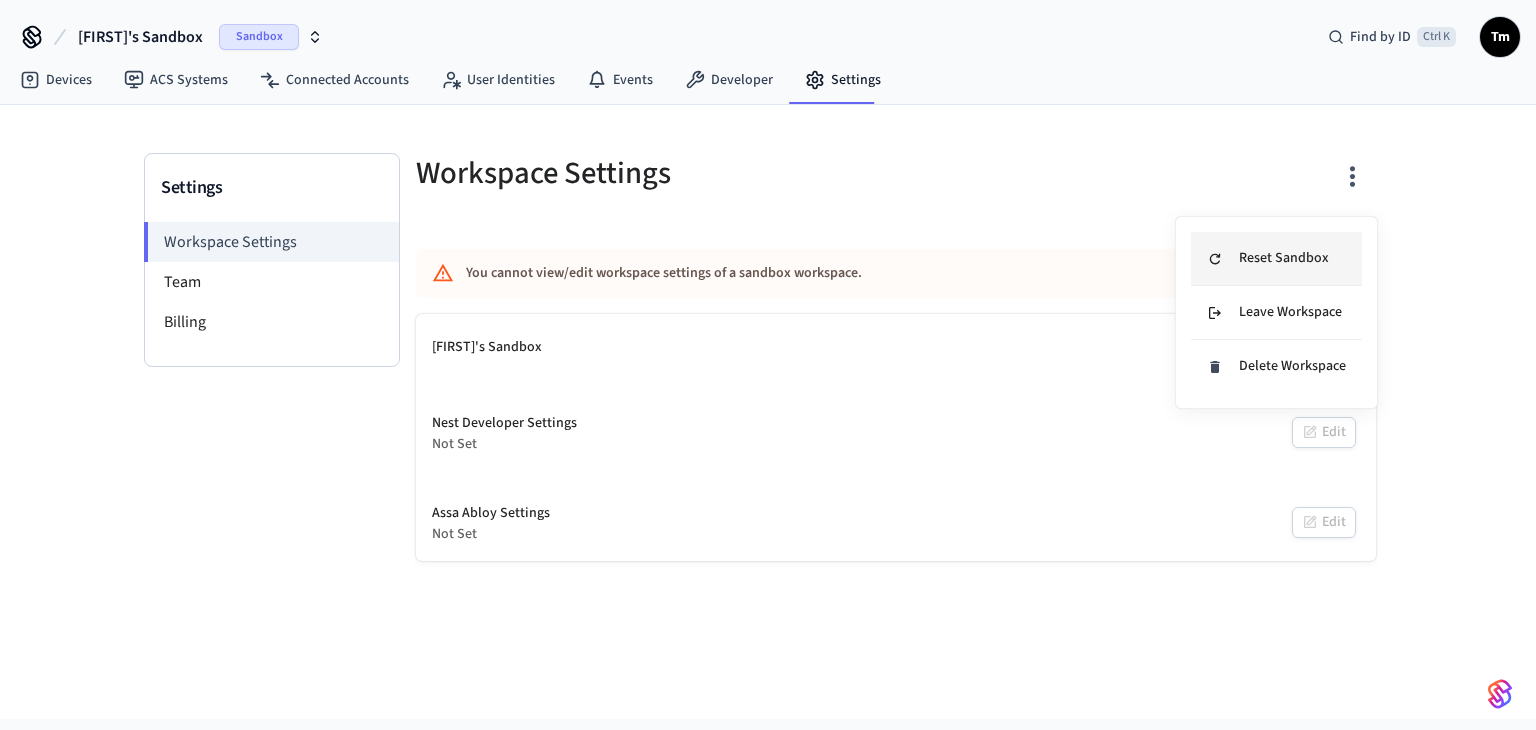 click on "Reset Sandbox" at bounding box center [1268, 258] 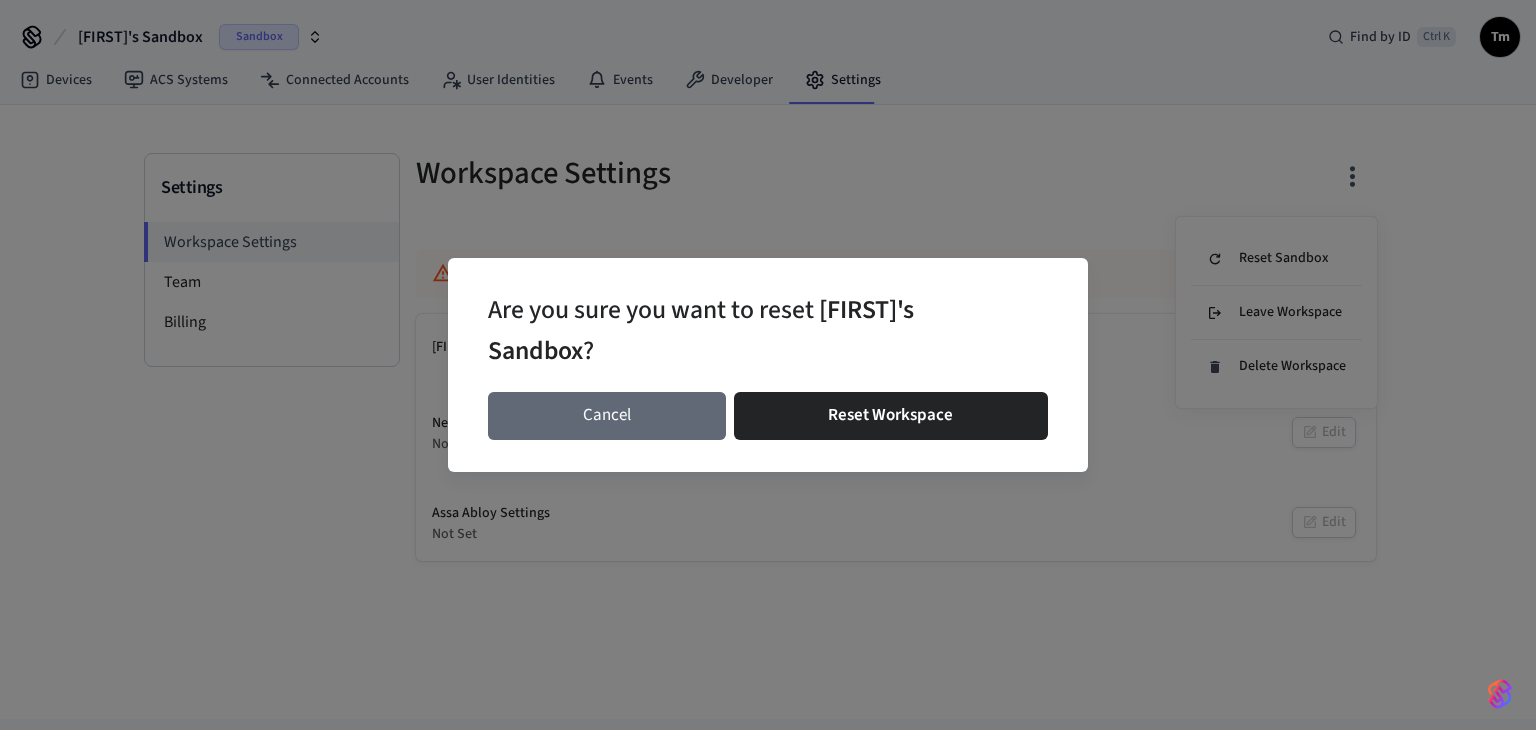 click on "Cancel" at bounding box center [607, 416] 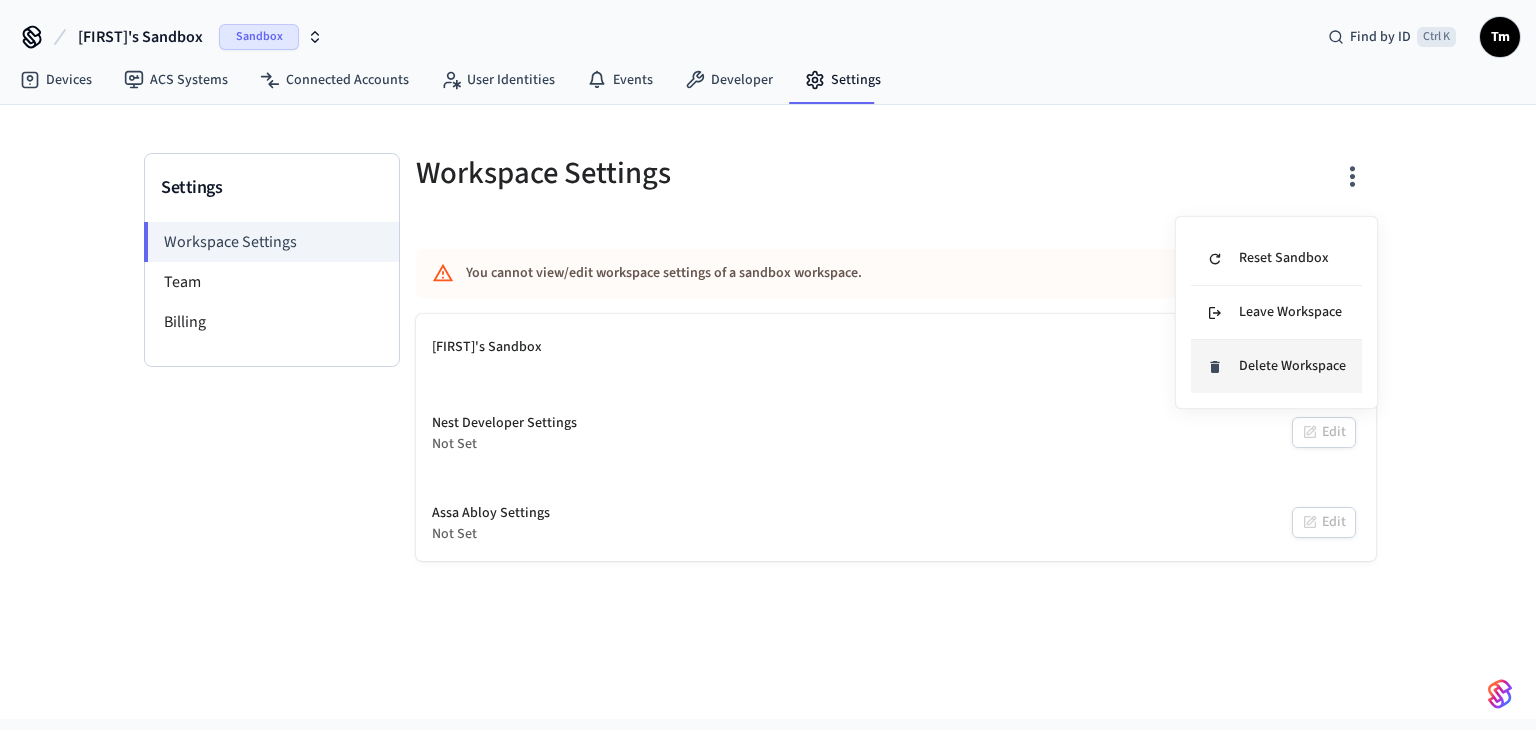 click on "Delete Workspace" at bounding box center [1276, 366] 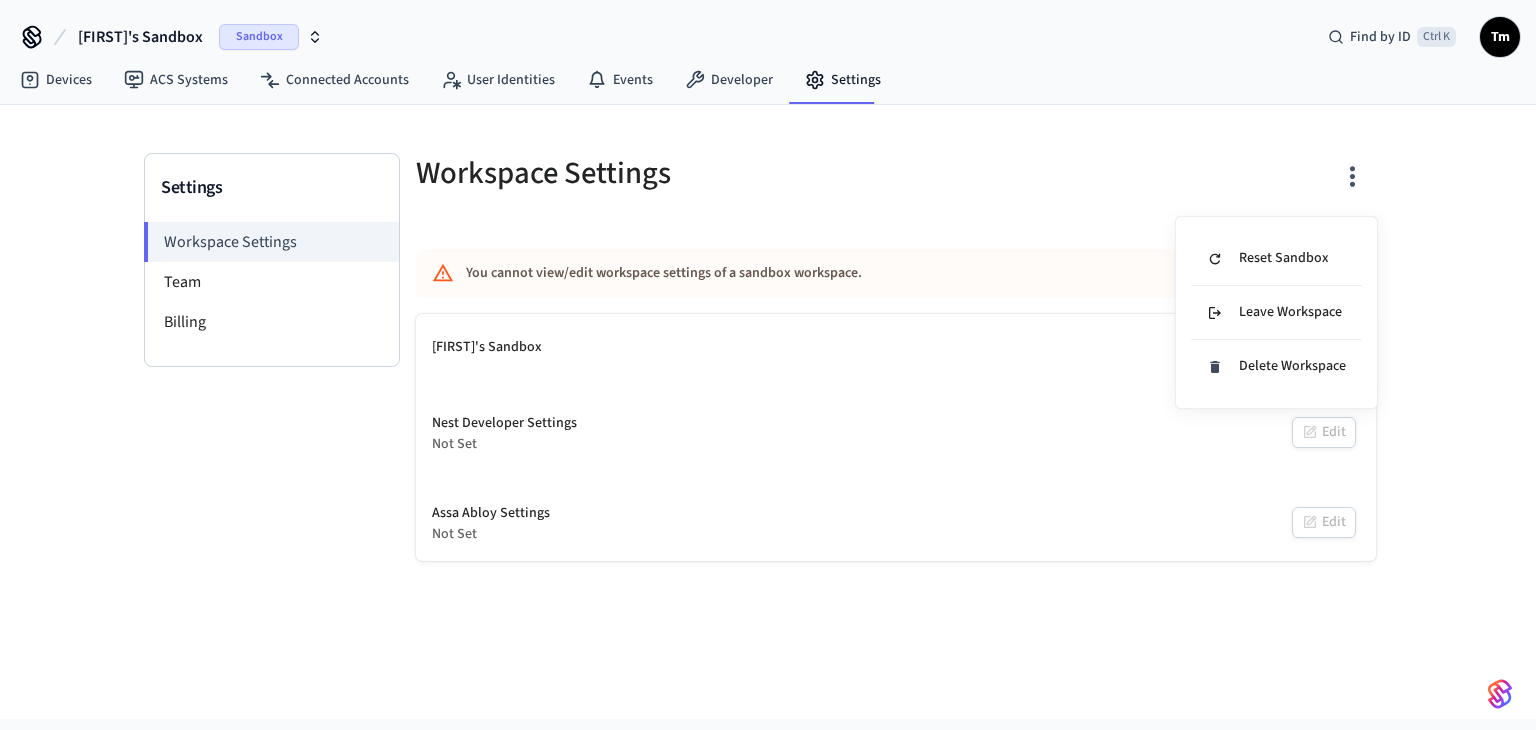click at bounding box center [768, 365] 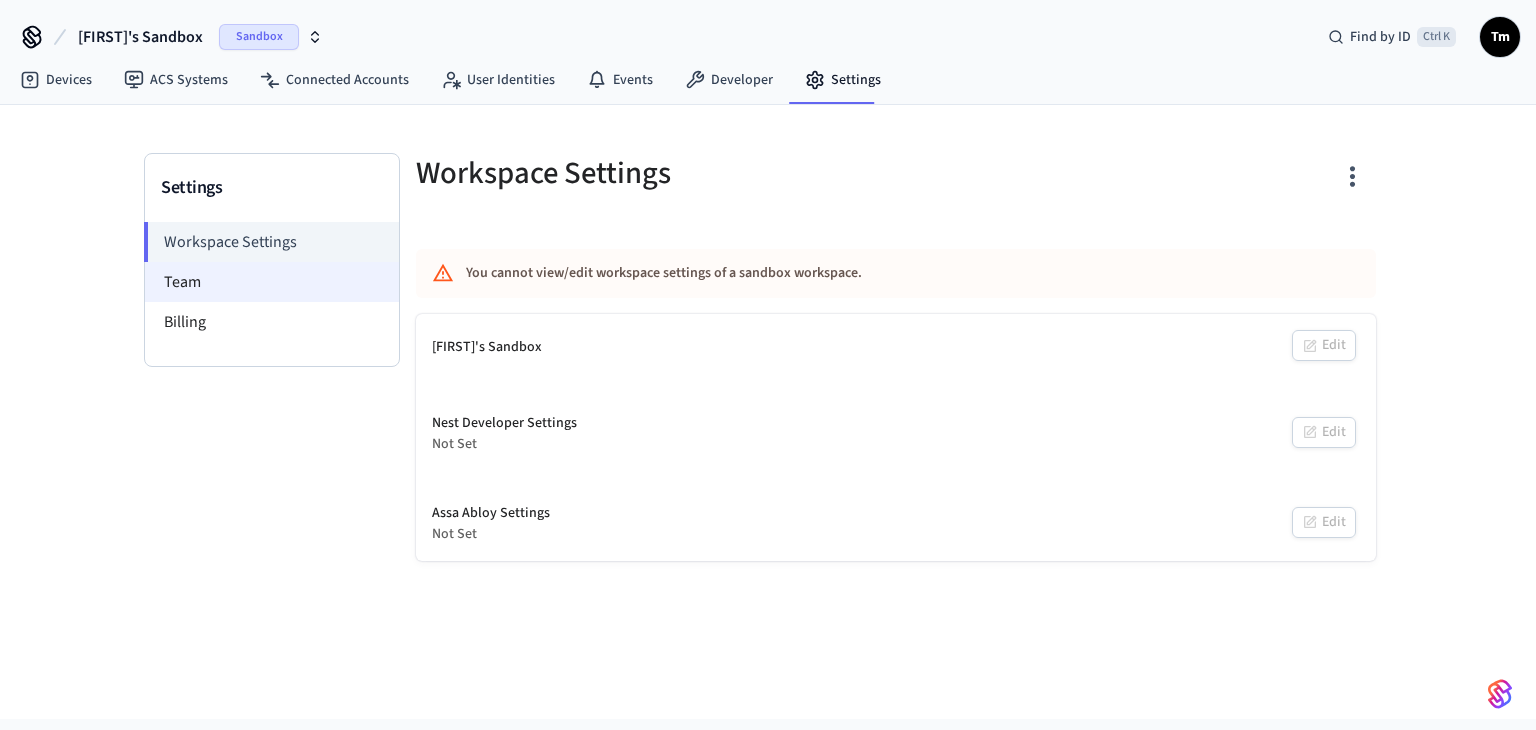 click on "Team" at bounding box center [272, 282] 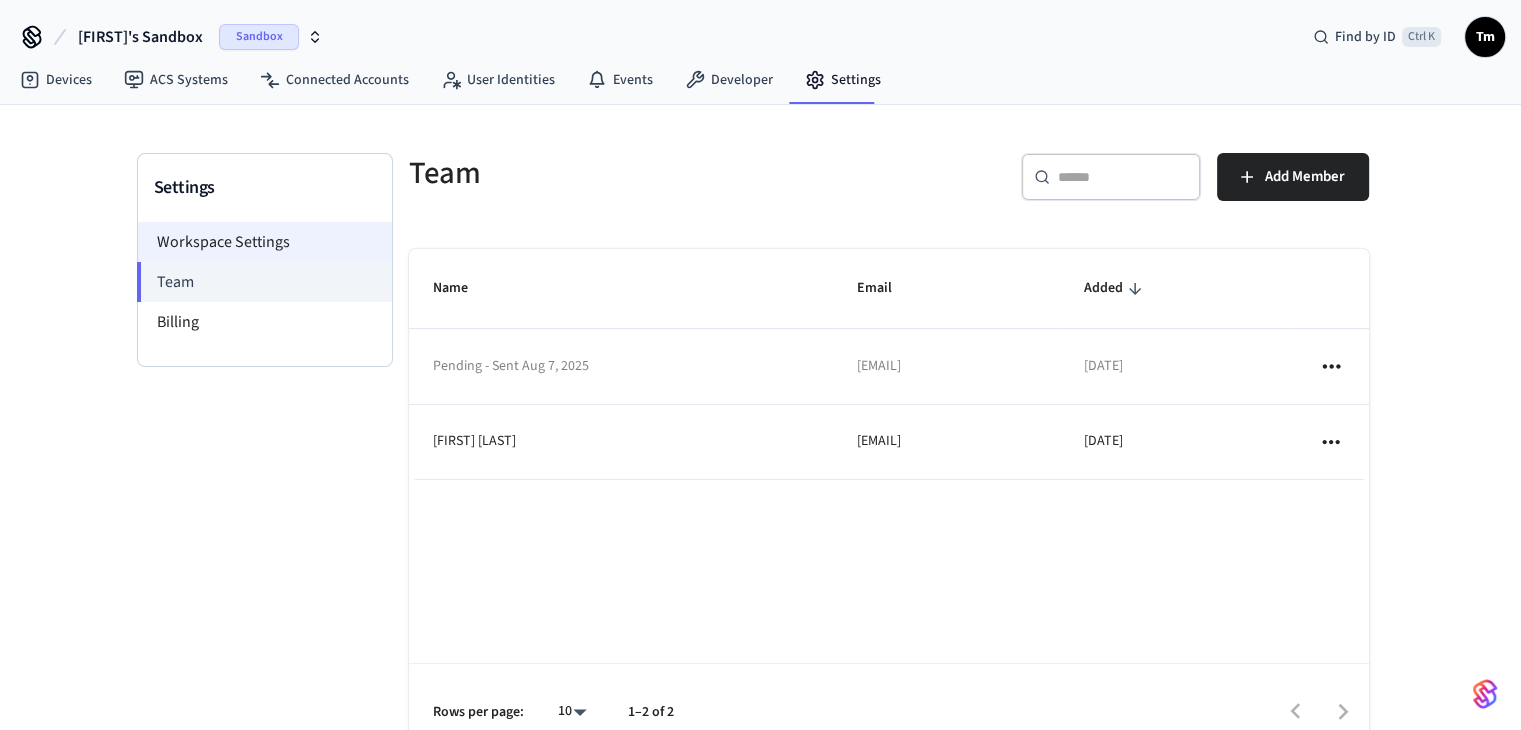click on "Workspace Settings" at bounding box center [265, 242] 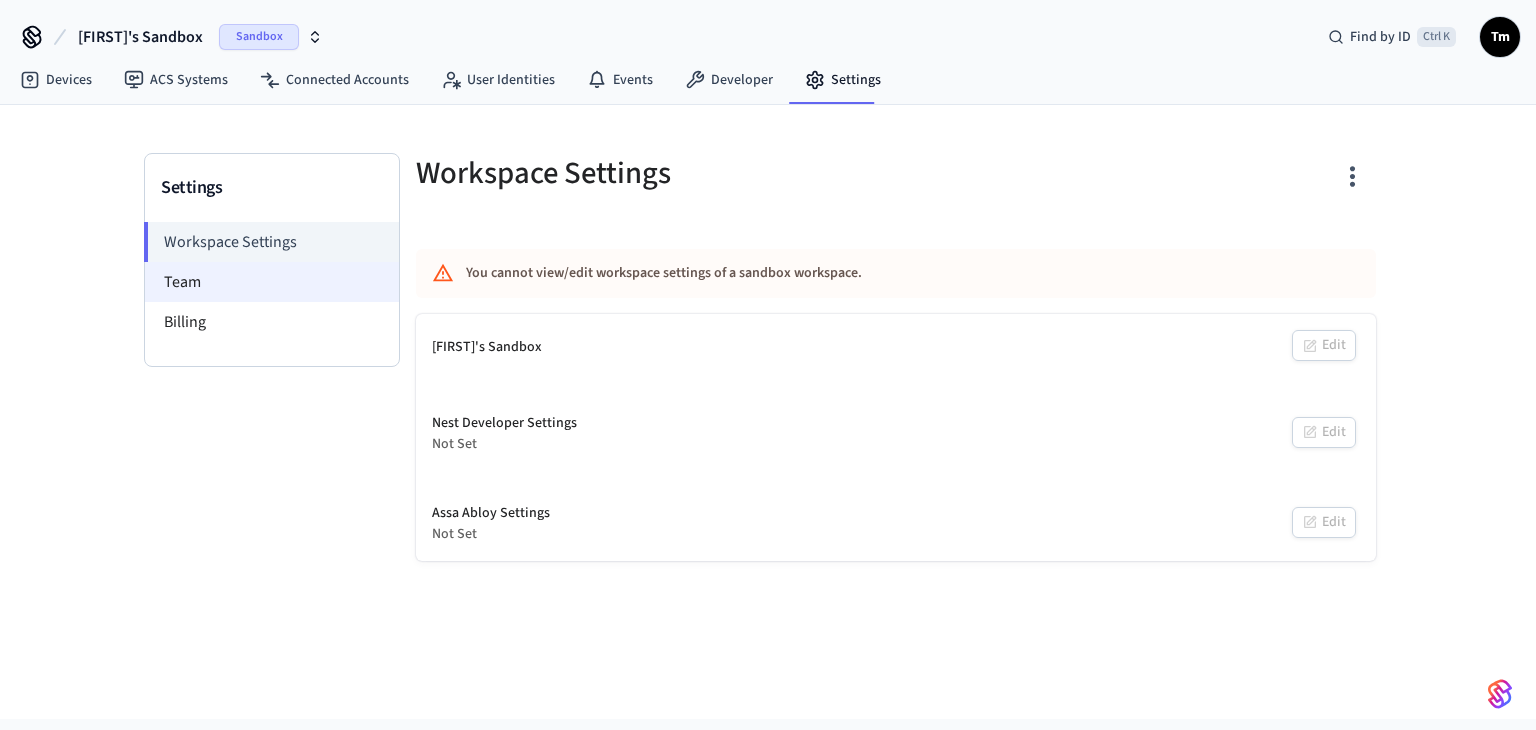 click on "Team" at bounding box center (272, 282) 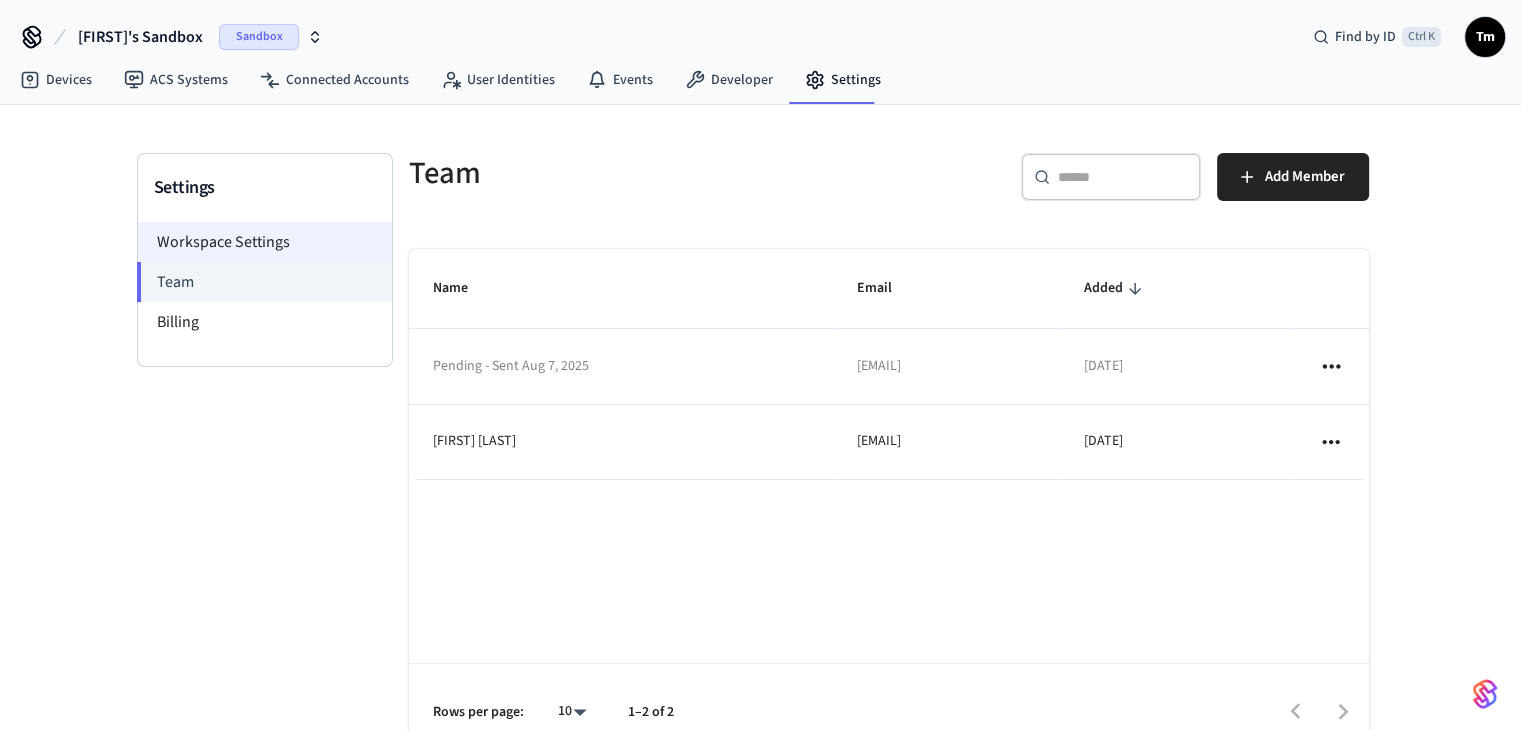 click on "Workspace Settings" at bounding box center [265, 242] 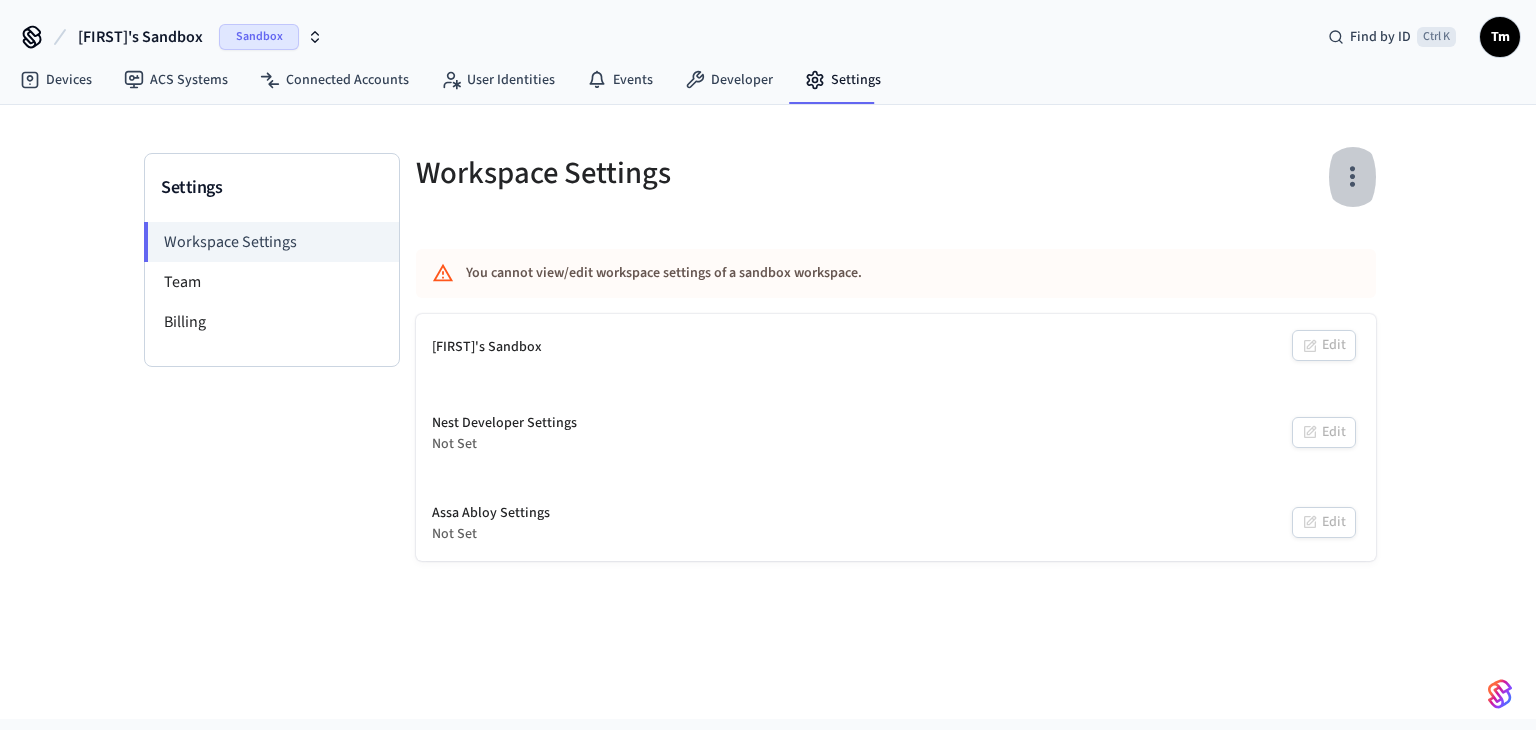 click 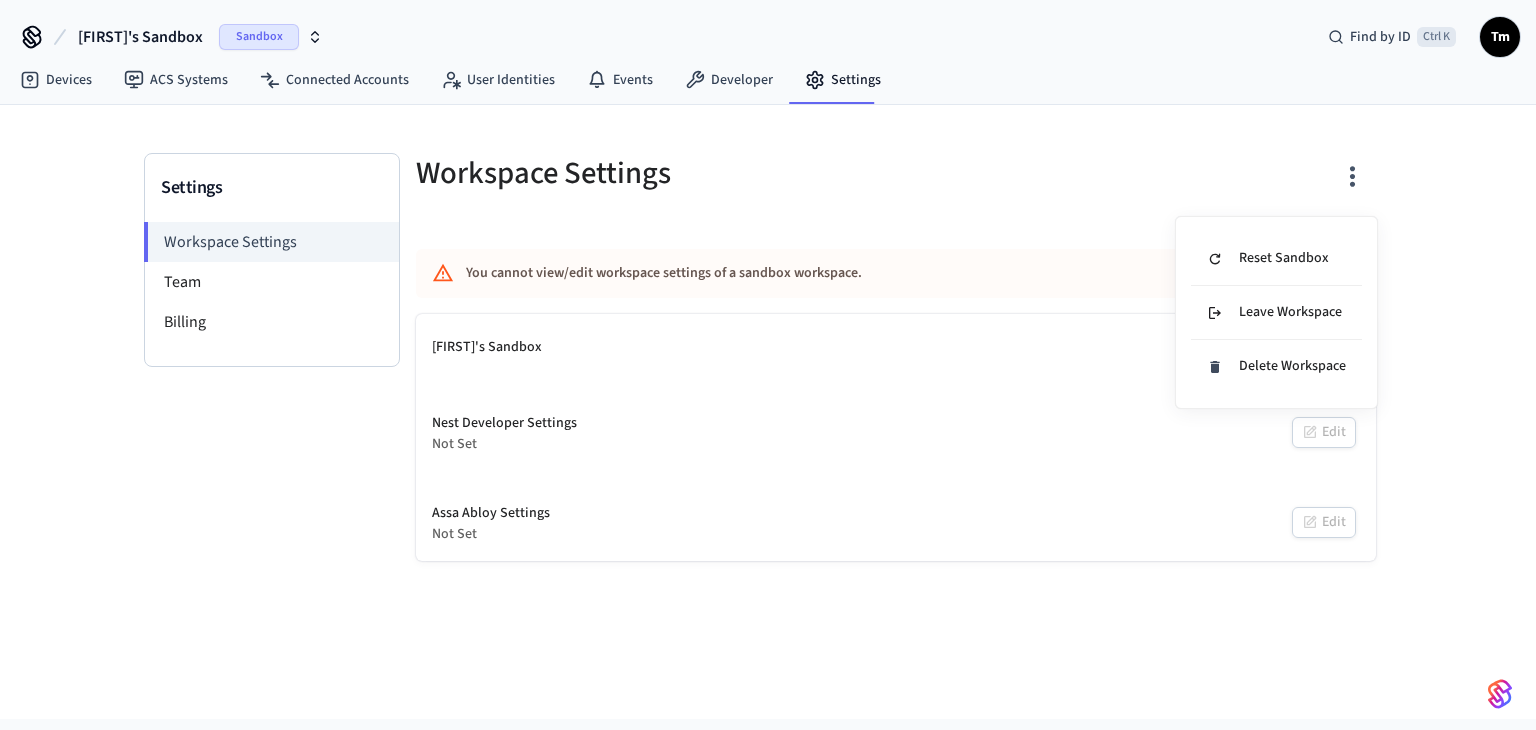 click at bounding box center (768, 365) 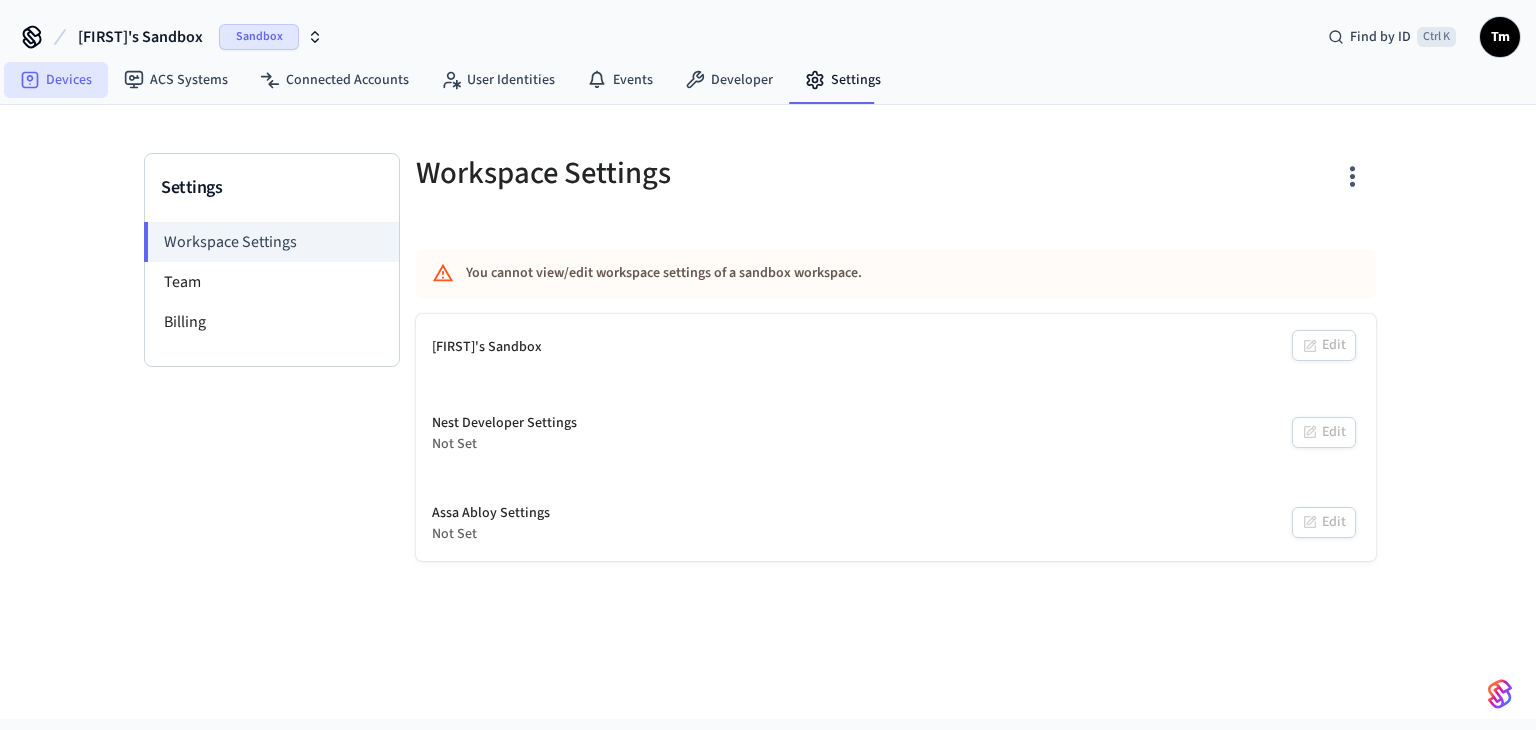 click on "Devices" at bounding box center [56, 80] 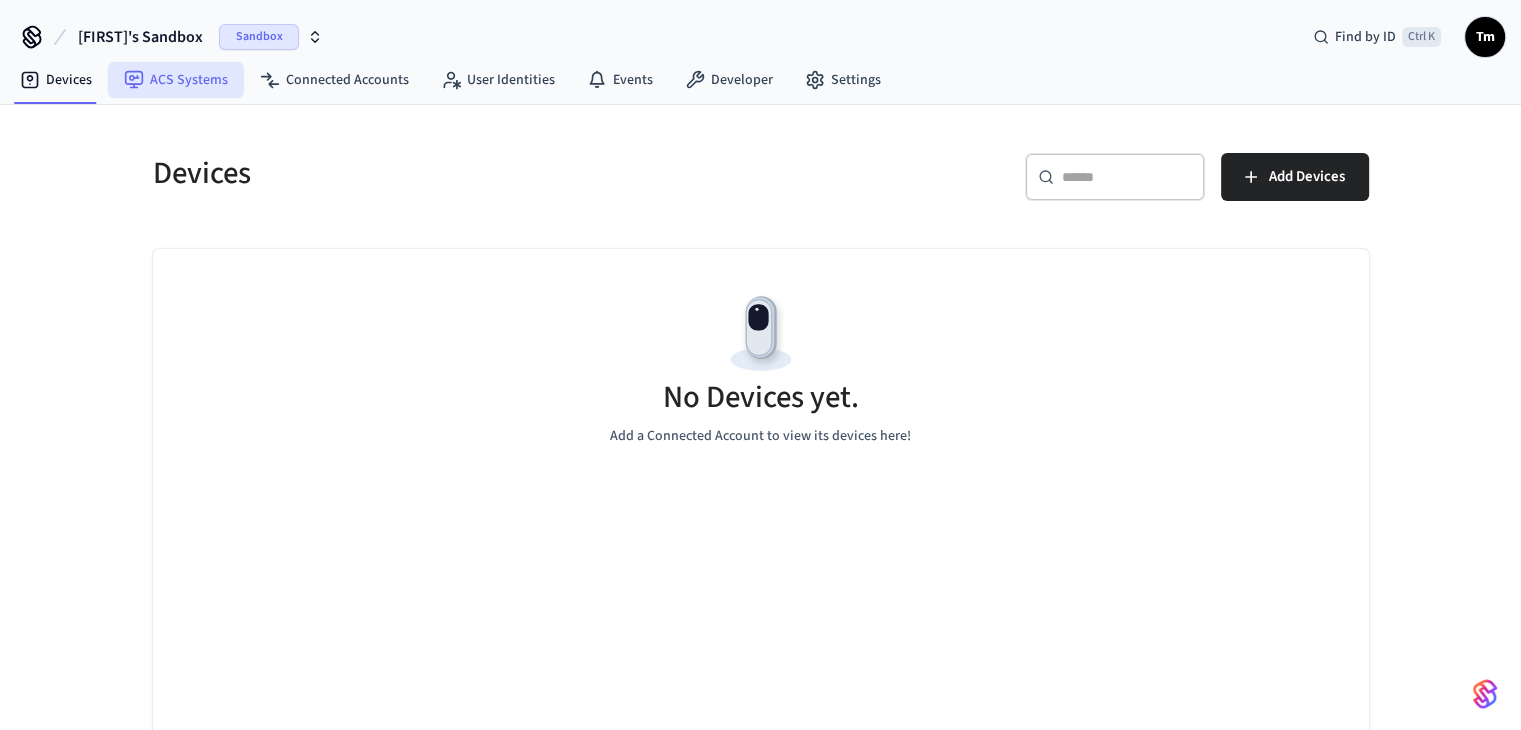 click on "ACS Systems" at bounding box center [176, 80] 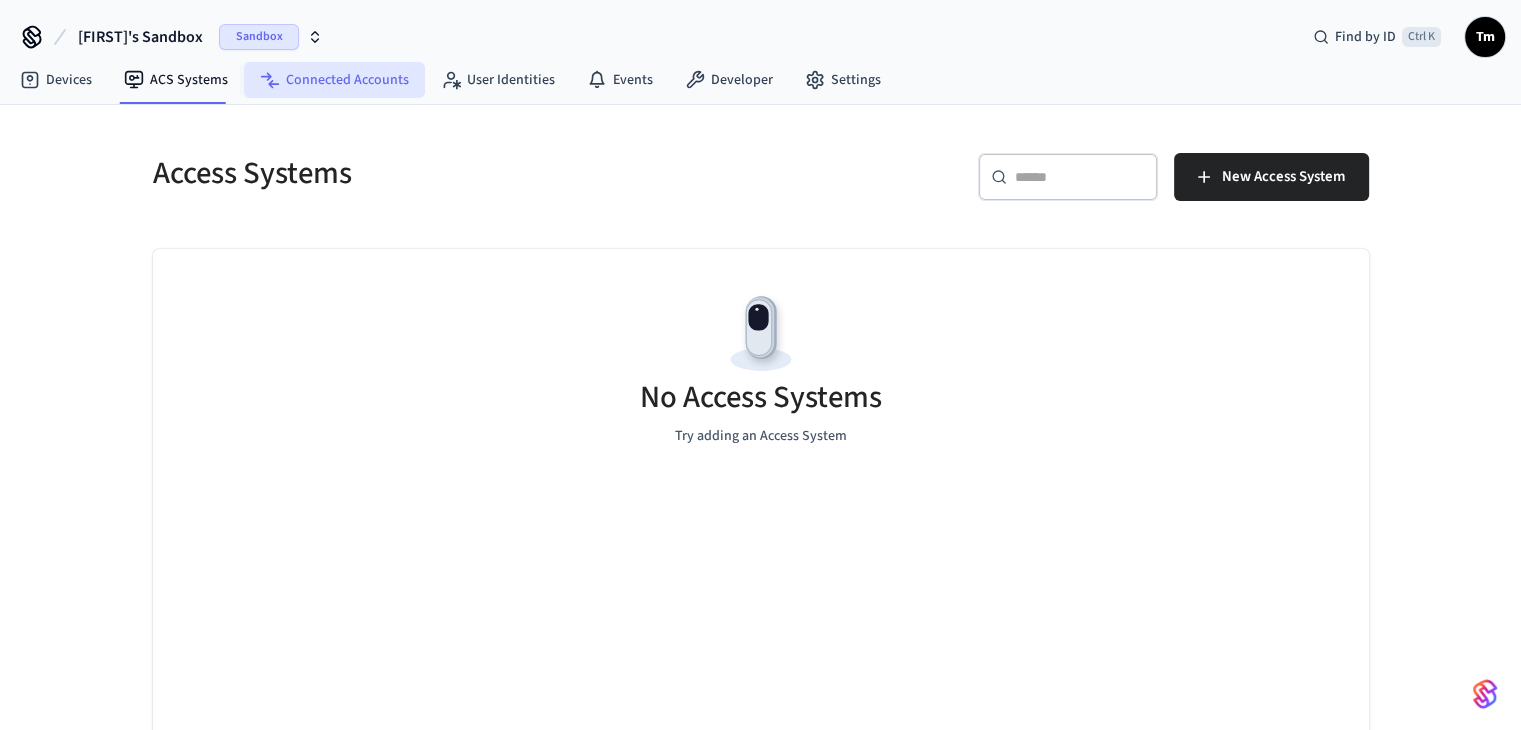 click on "Connected Accounts" at bounding box center [334, 80] 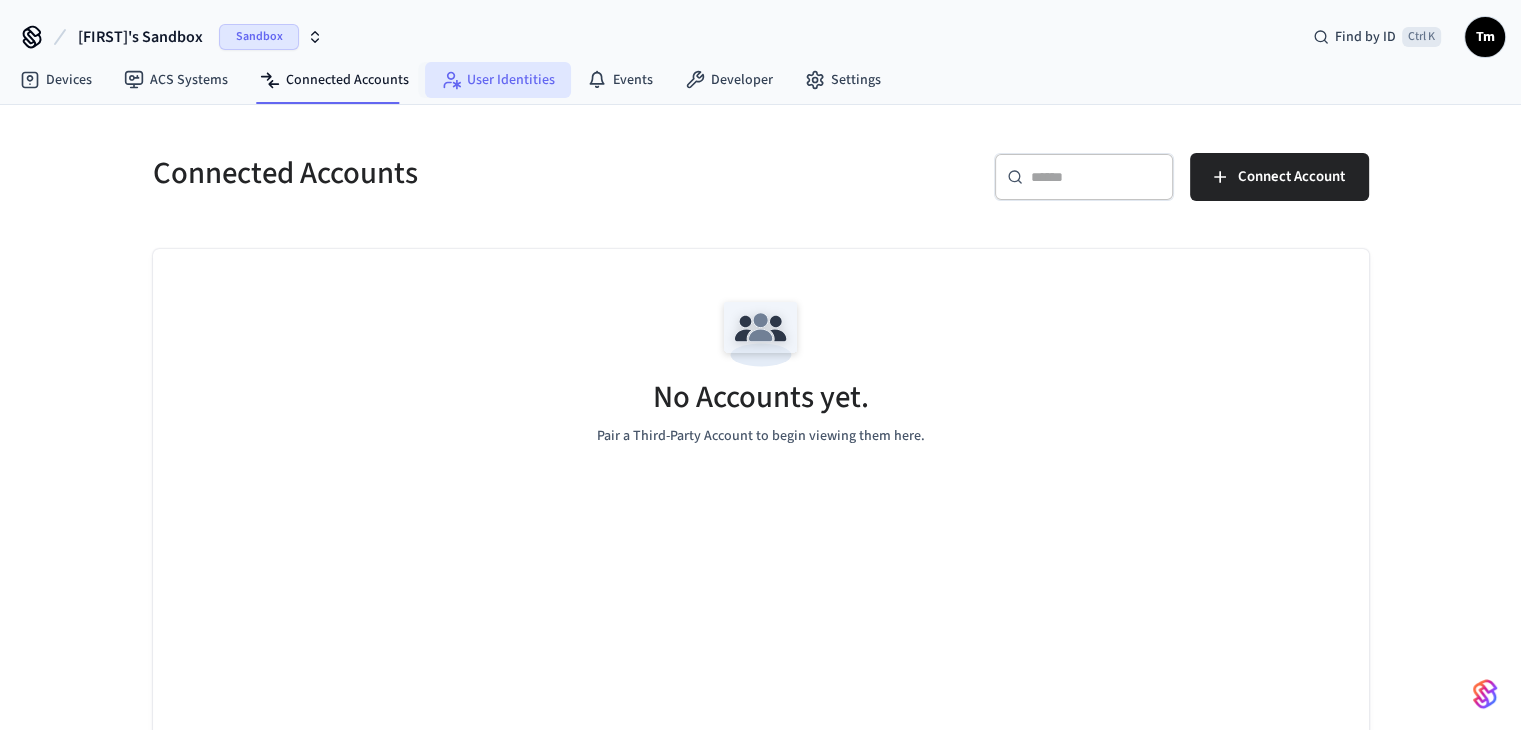 click on "User Identities" at bounding box center (498, 80) 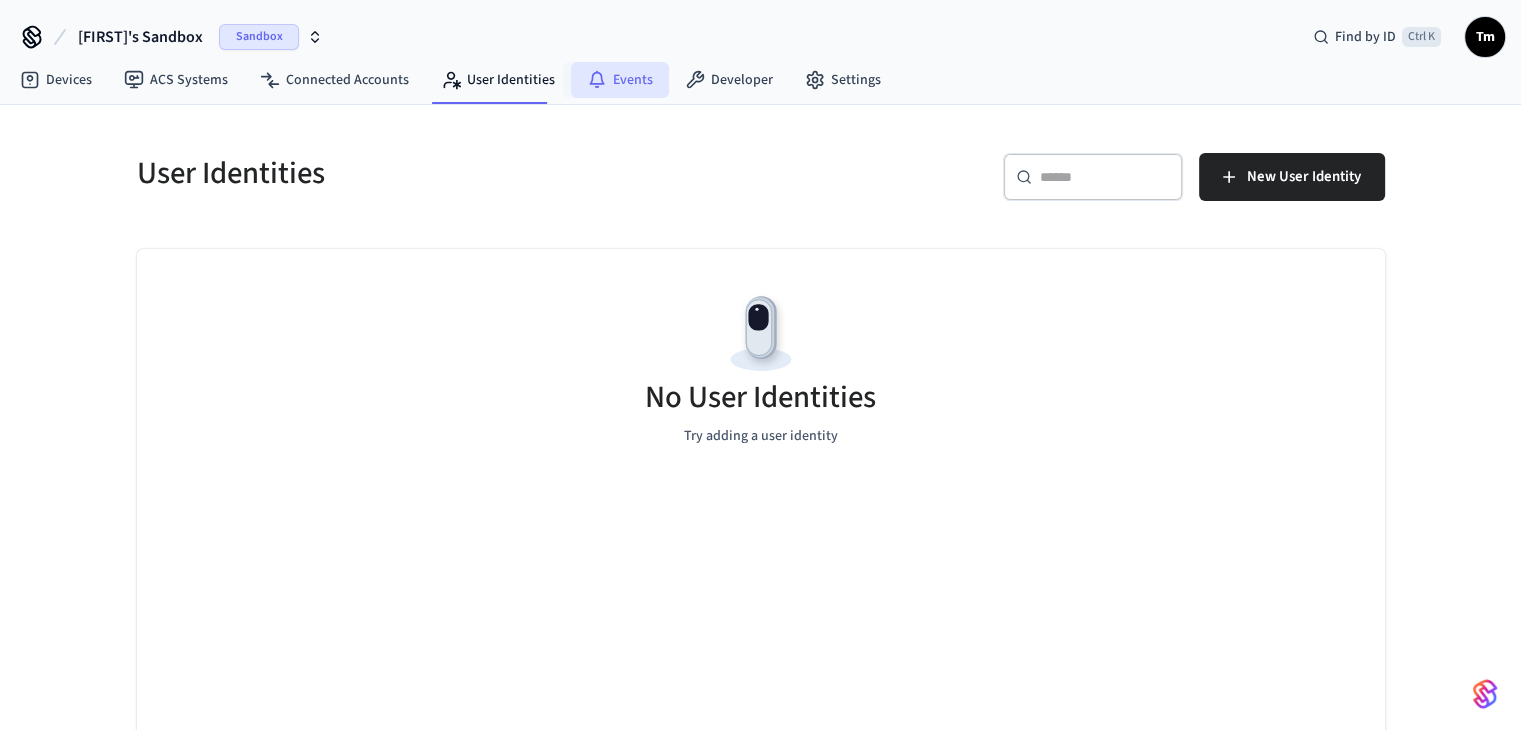 click on "Events" at bounding box center (620, 80) 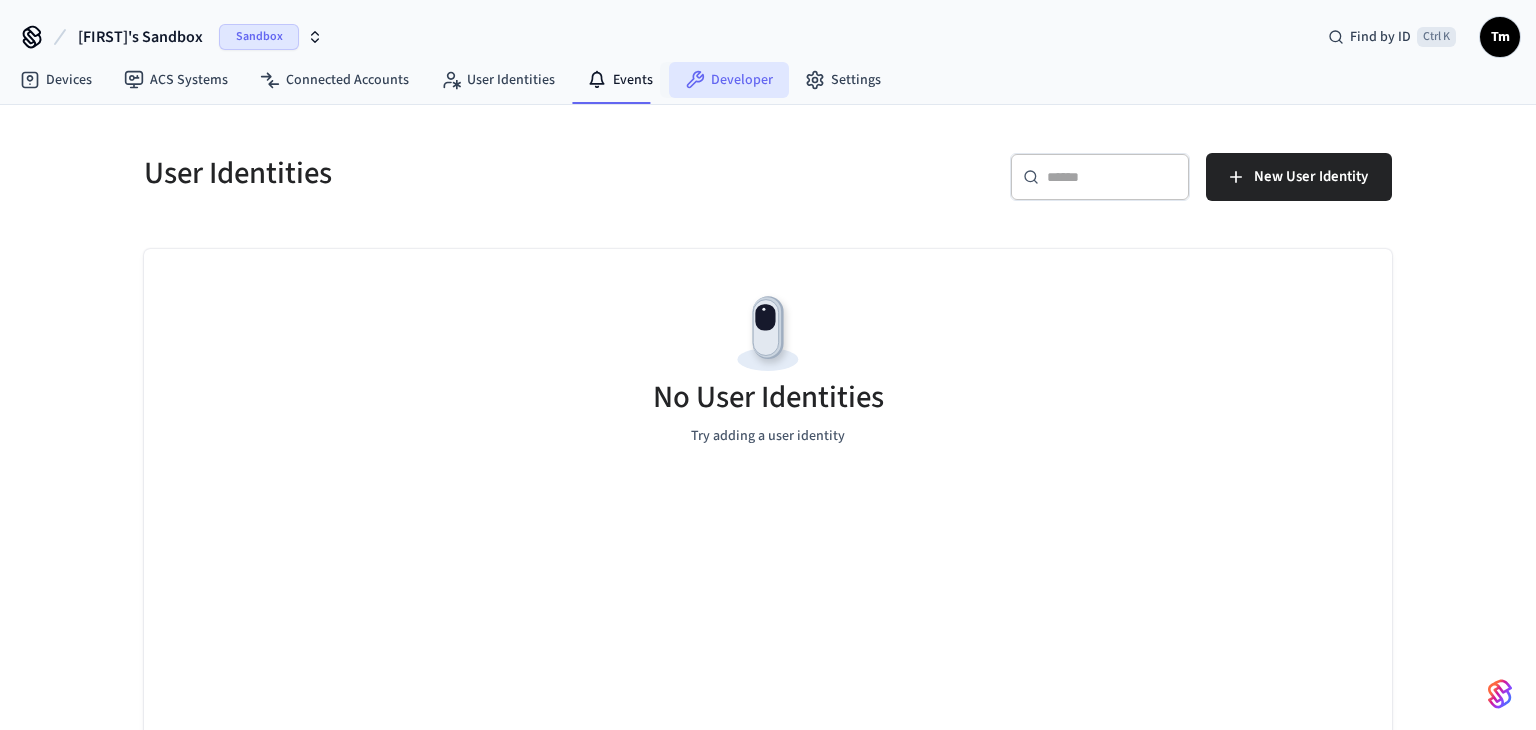 click on "Developer" at bounding box center [729, 80] 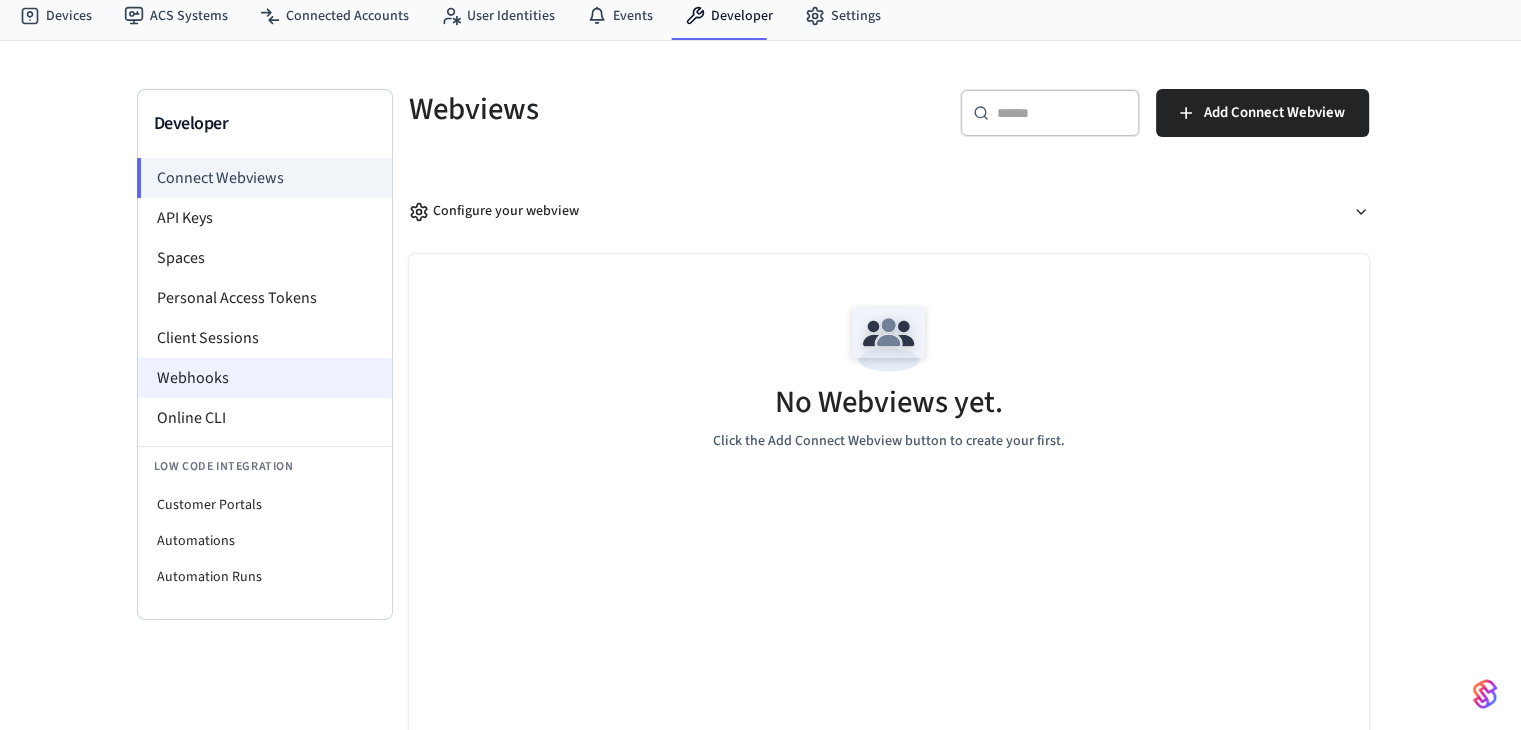 scroll, scrollTop: 67, scrollLeft: 0, axis: vertical 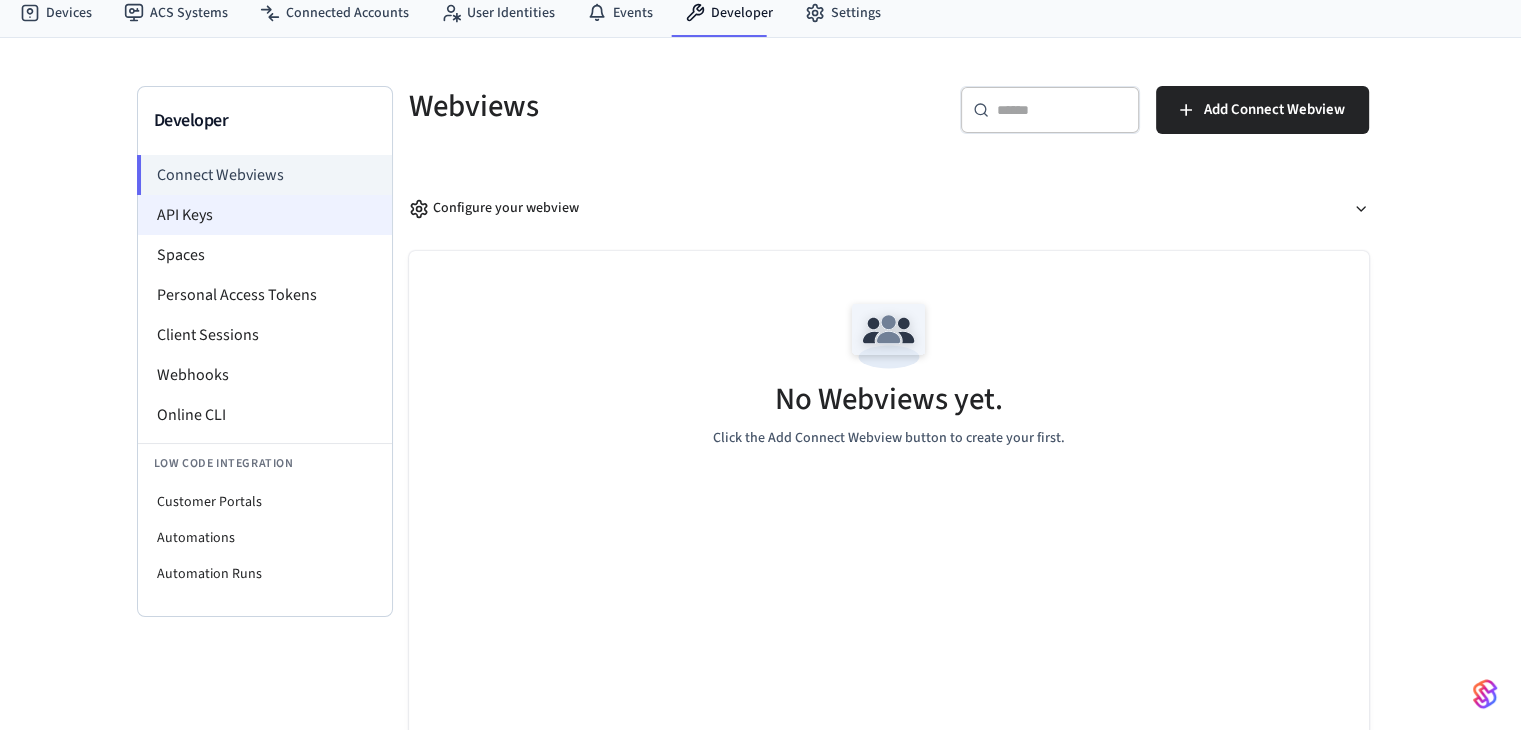 click on "API Keys" at bounding box center [265, 215] 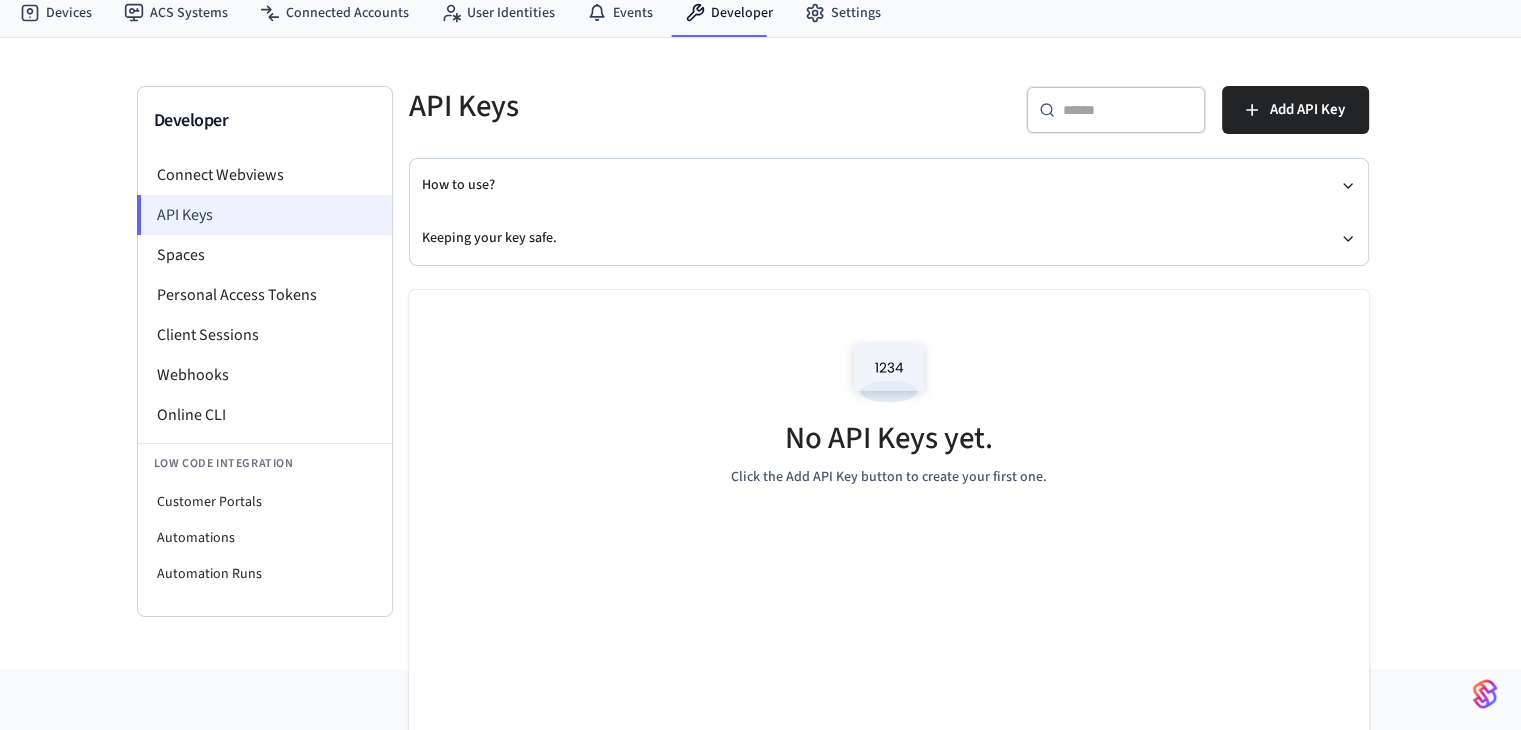 scroll, scrollTop: 0, scrollLeft: 0, axis: both 